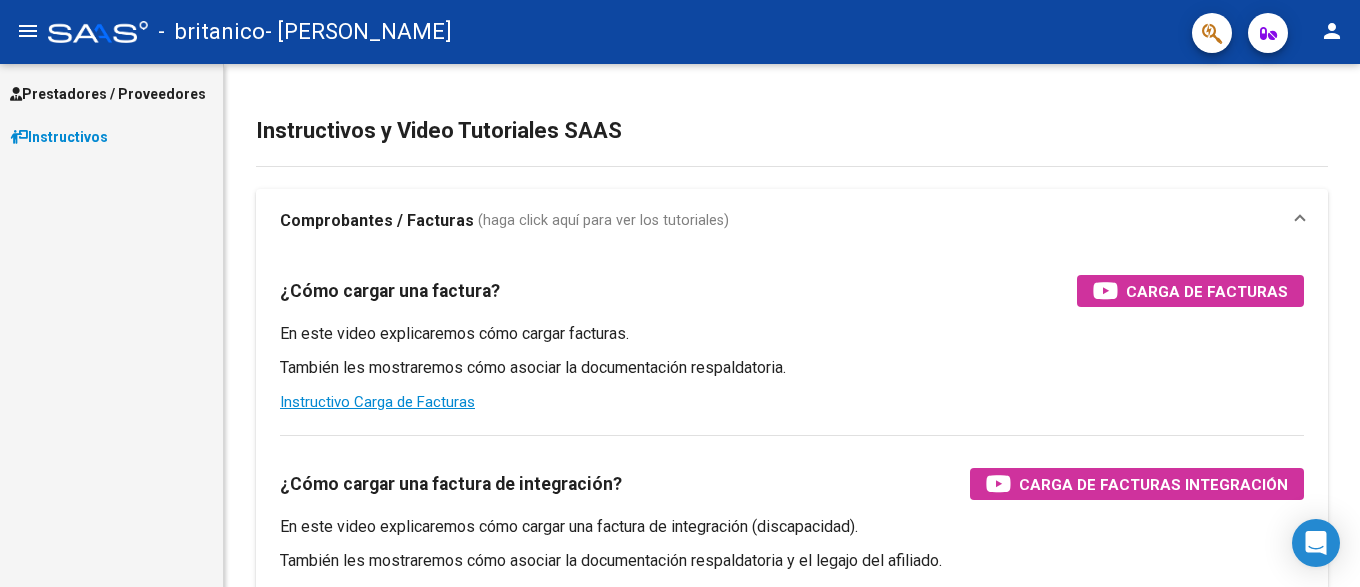 scroll, scrollTop: 0, scrollLeft: 0, axis: both 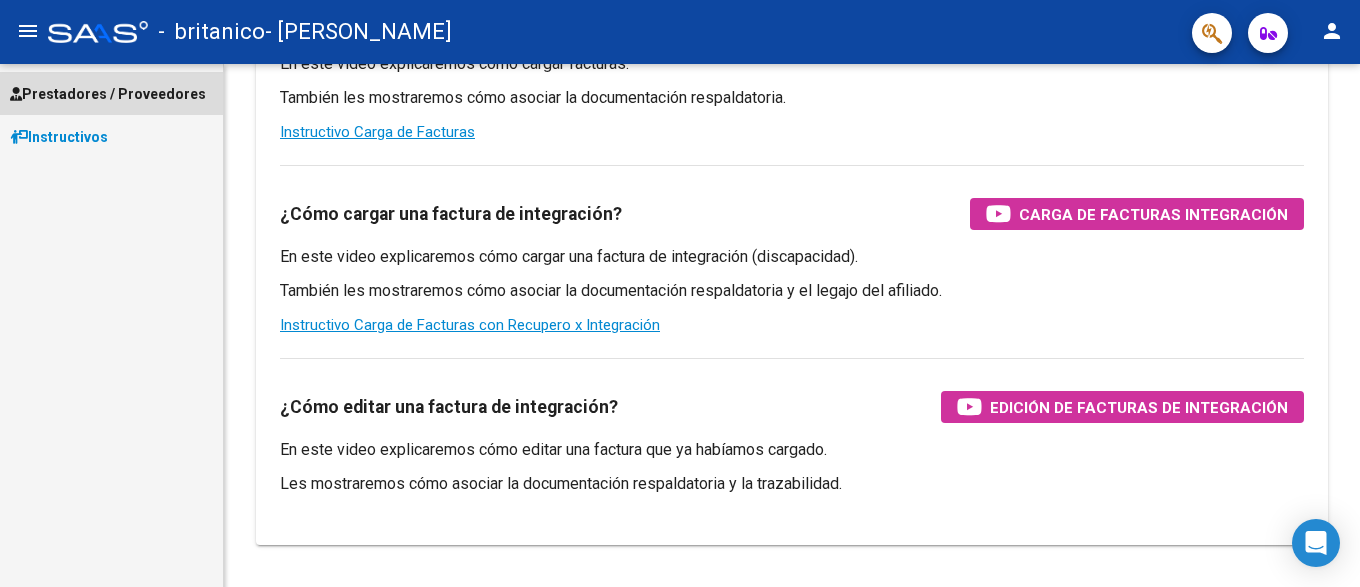 click on "Prestadores / Proveedores" at bounding box center (108, 94) 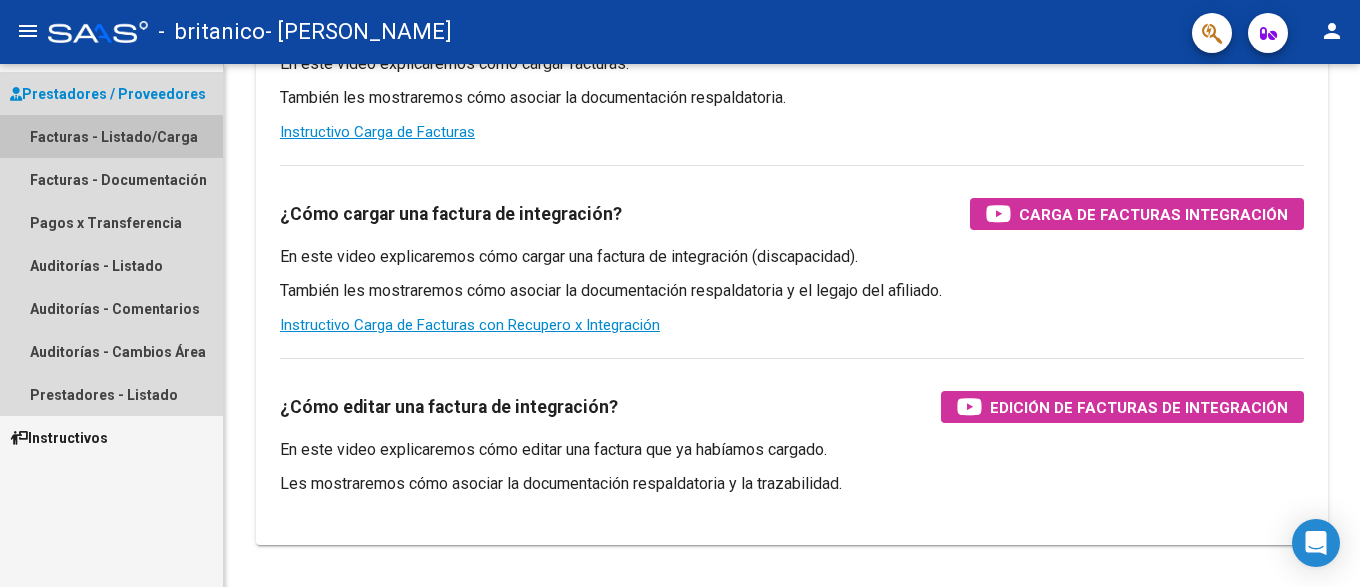 click on "Facturas - Listado/Carga" at bounding box center (111, 136) 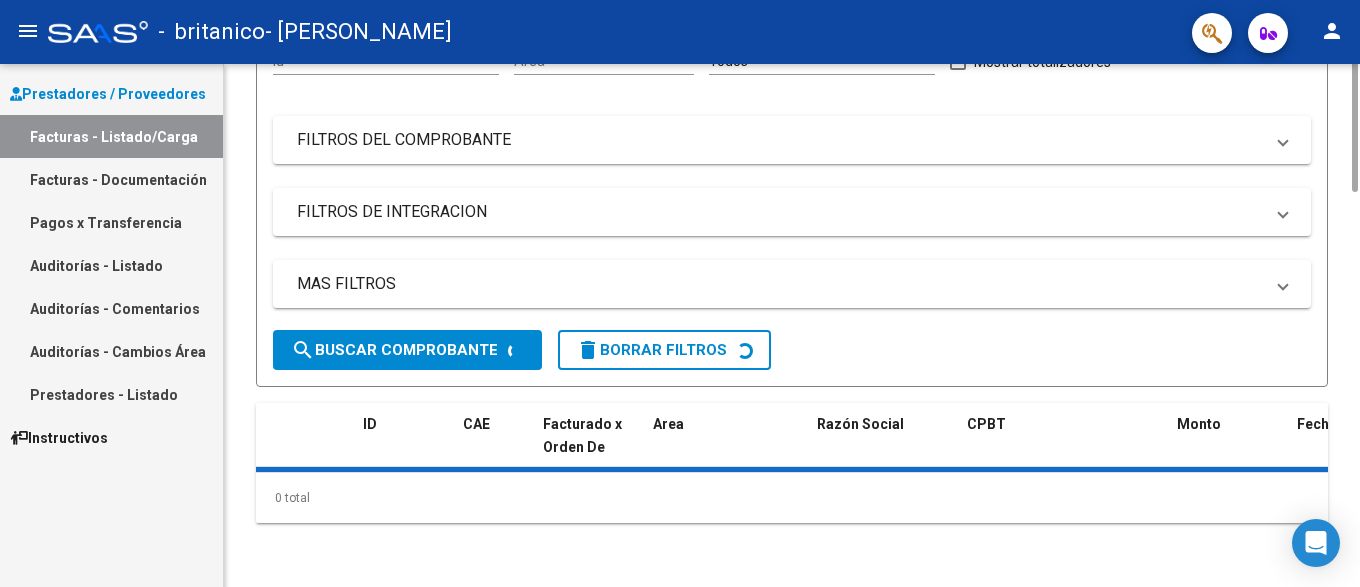 scroll, scrollTop: 0, scrollLeft: 0, axis: both 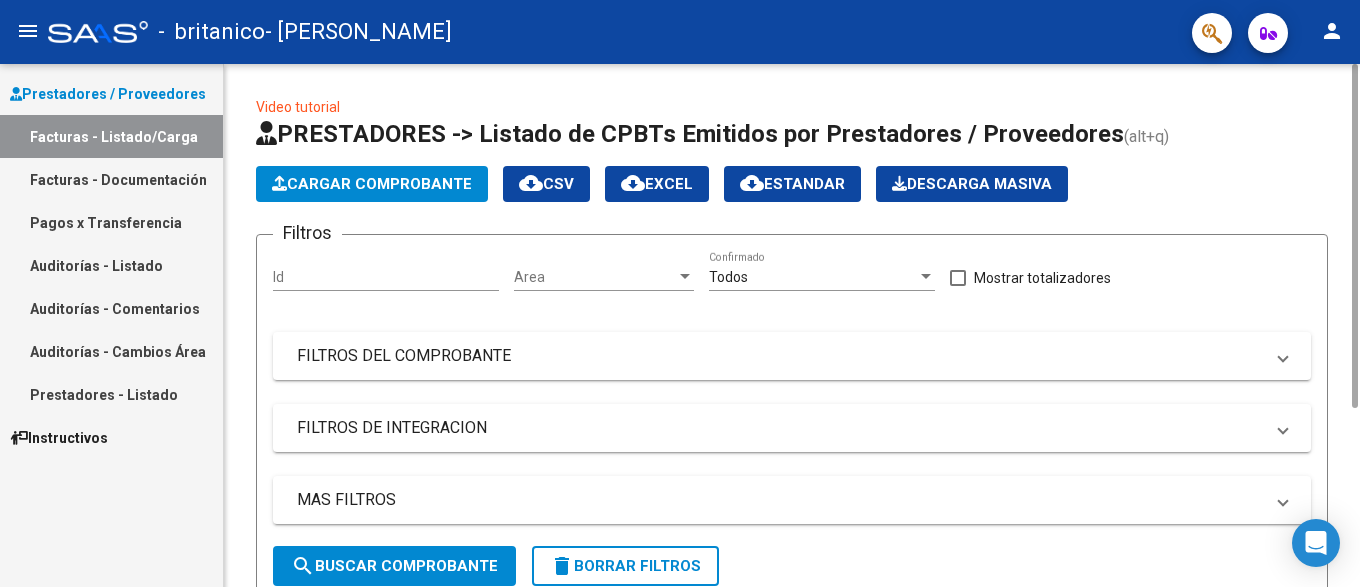 click on "Filtros Id Area Area Todos  Confirmado   Mostrar totalizadores   FILTROS DEL COMPROBANTE  Comprobante Tipo Comprobante Tipo Start date – Fec. Comprobante Desde / Hasta Días Emisión Desde(cant. días) Días Emisión Hasta(cant. días) CUIT / Razón Social Pto. Venta Nro. Comprobante Código SSS CAE Válido CAE Válido Todos  Cargado Módulo Hosp. Todos  Tiene facturacion Apócrifa Hospital Refes  FILTROS DE INTEGRACION  Período De Prestación Campos del Archivo de Rendición Devuelto x SSS (dr_envio) Todos  Rendido x SSS (dr_envio) Tipo de Registro Tipo de Registro Período Presentación Período Presentación Campos del Legajo Asociado (preaprobación) Afiliado Legajo (cuil/nombre) Todos  Solo facturas preaprobadas  MAS FILTROS  Todos  Con Doc. Respaldatoria Todos  Con Trazabilidad Todos  Asociado a Expediente Sur Auditoría Auditoría Auditoría Id Start date – Auditoría Confirmada Desde / Hasta Start date – Fec. Rec. Desde / Hasta Start date – Fec. Creado Desde / Hasta Start date – Op Estado" 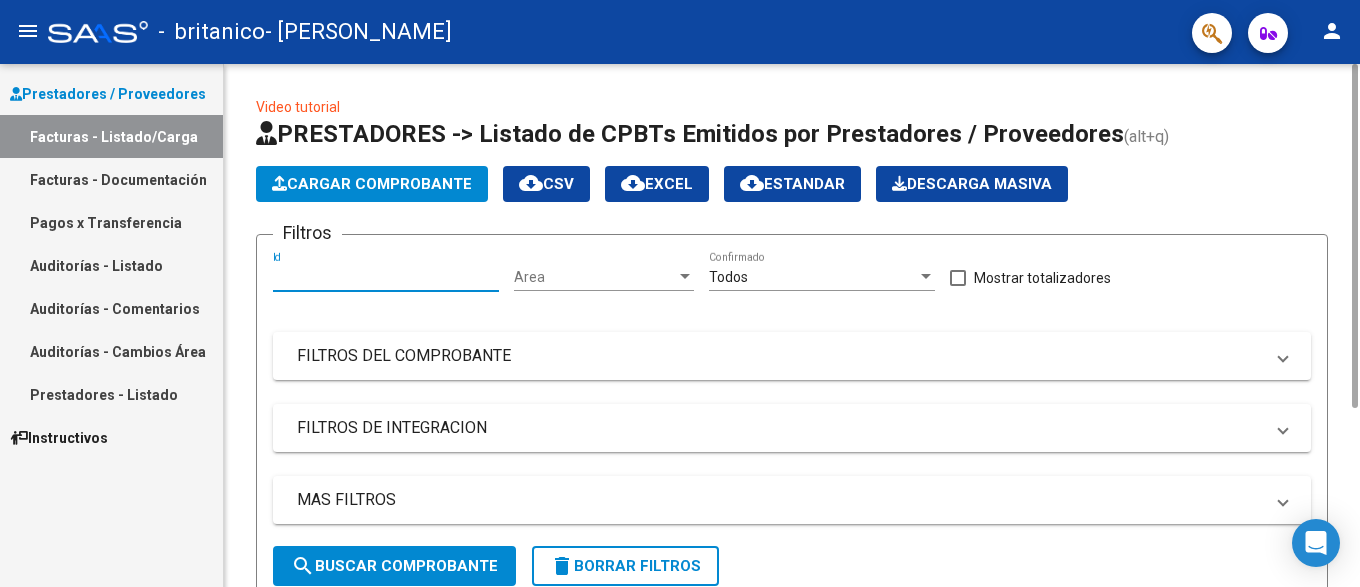 click on "Id" at bounding box center (386, 277) 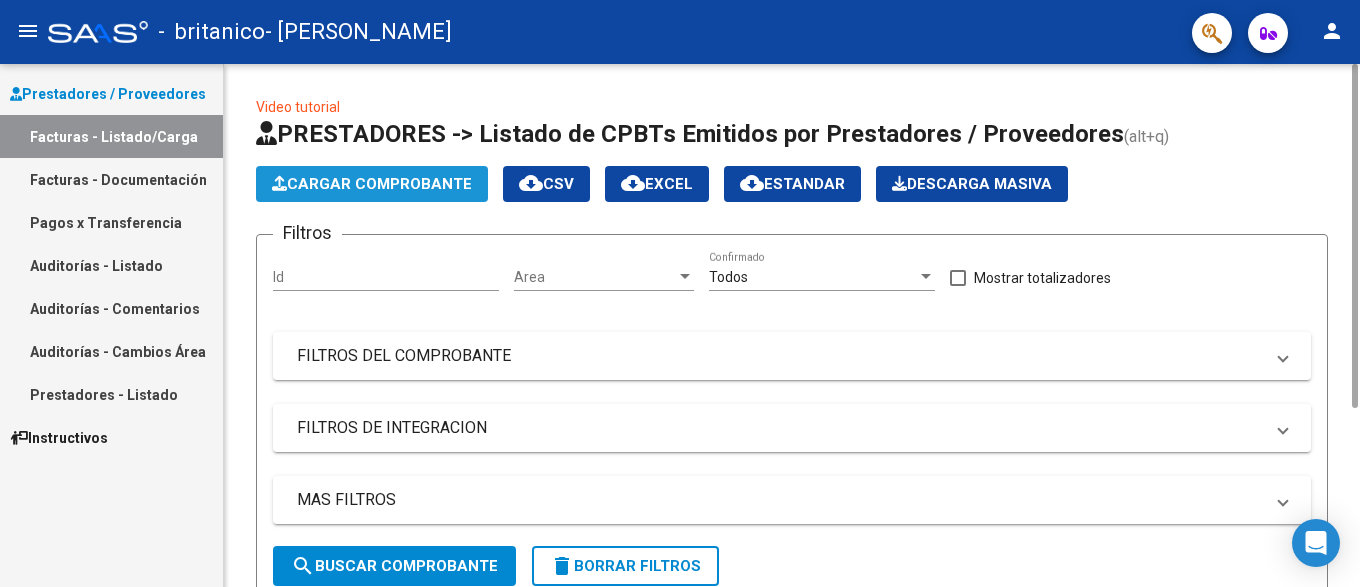 click on "Cargar Comprobante" 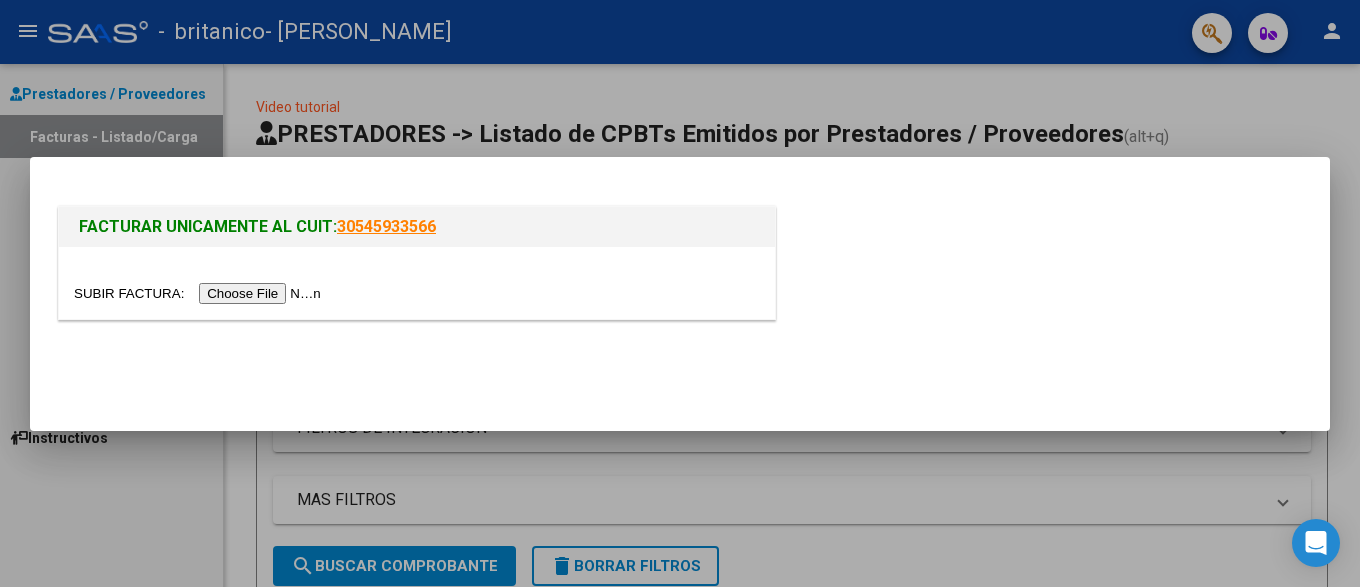 click at bounding box center [200, 293] 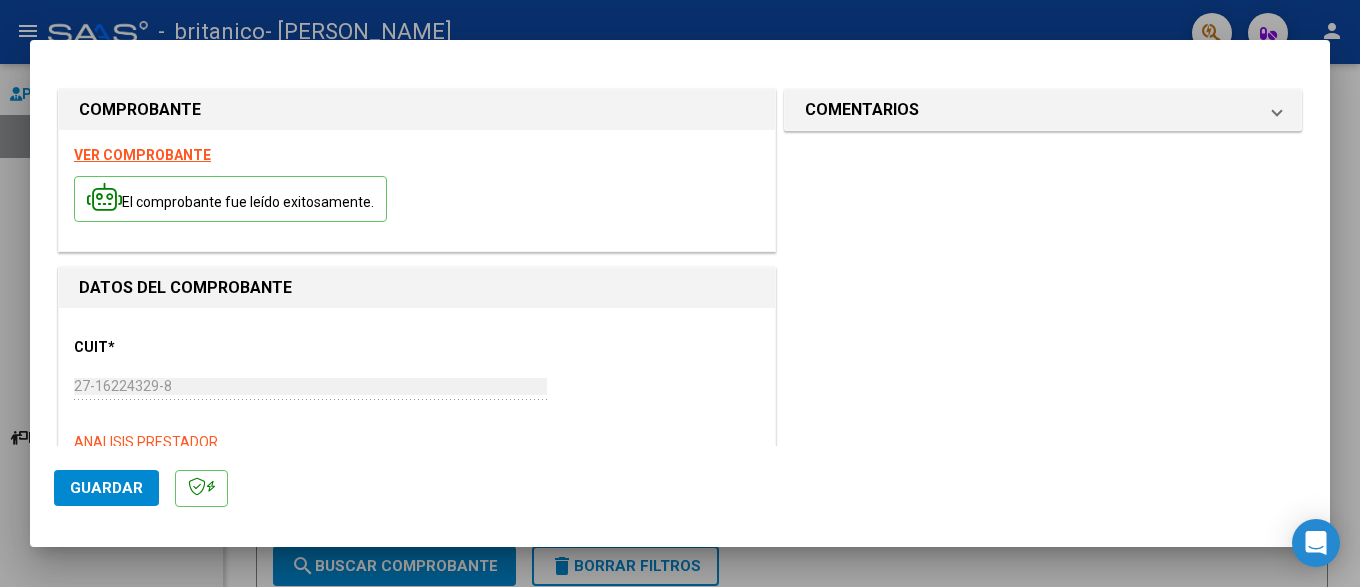 click at bounding box center (680, 293) 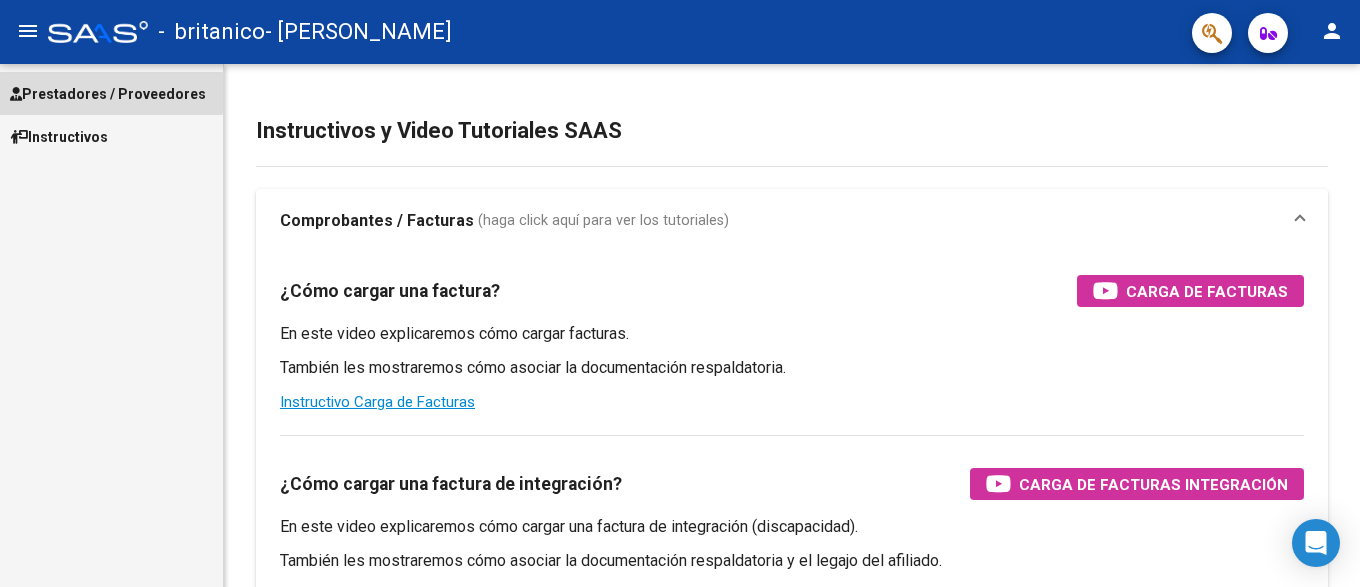 click on "Prestadores / Proveedores" at bounding box center [108, 94] 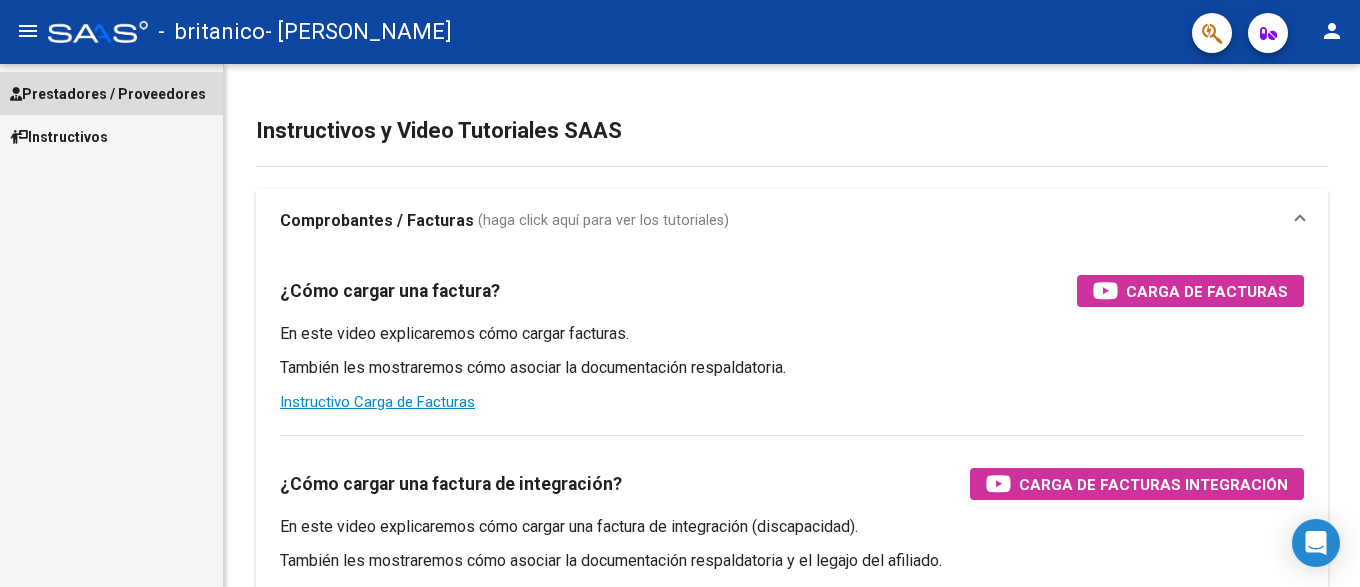 click on "Prestadores / Proveedores" at bounding box center (108, 94) 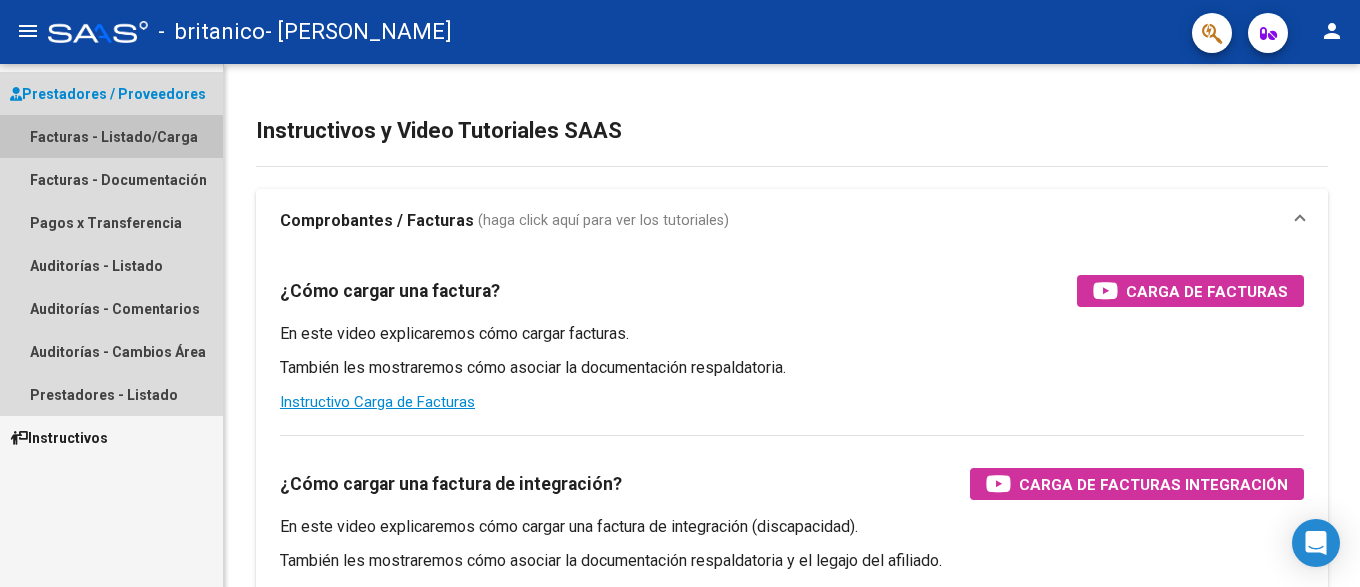 click on "Facturas - Listado/Carga" at bounding box center (111, 136) 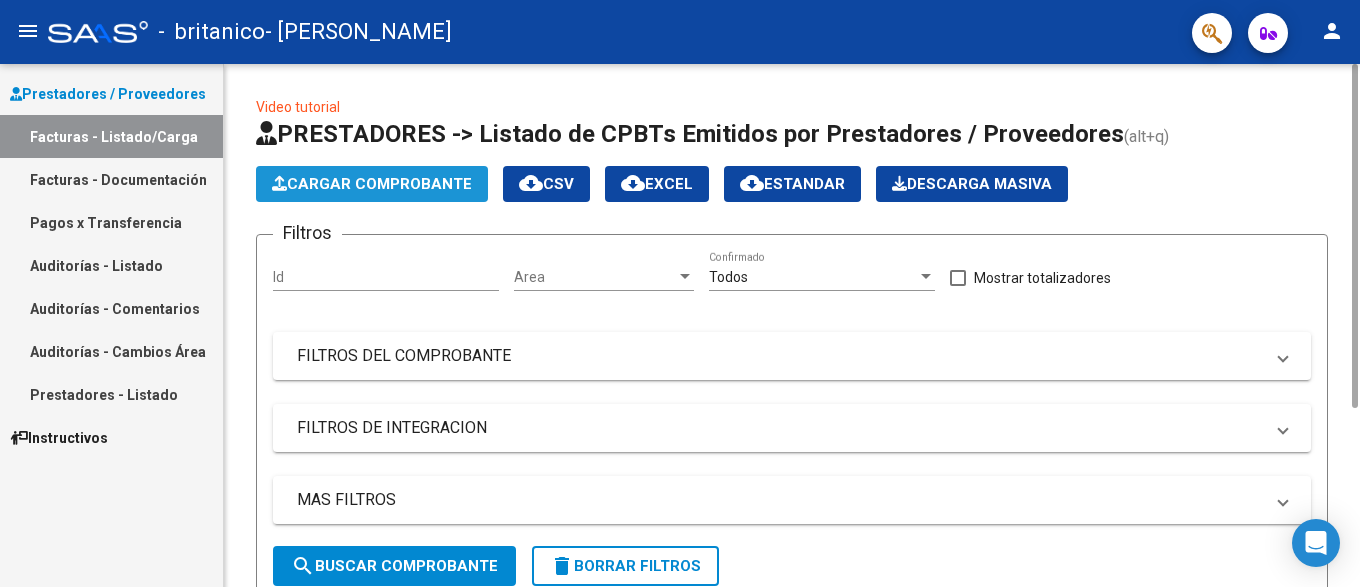 click on "Cargar Comprobante" 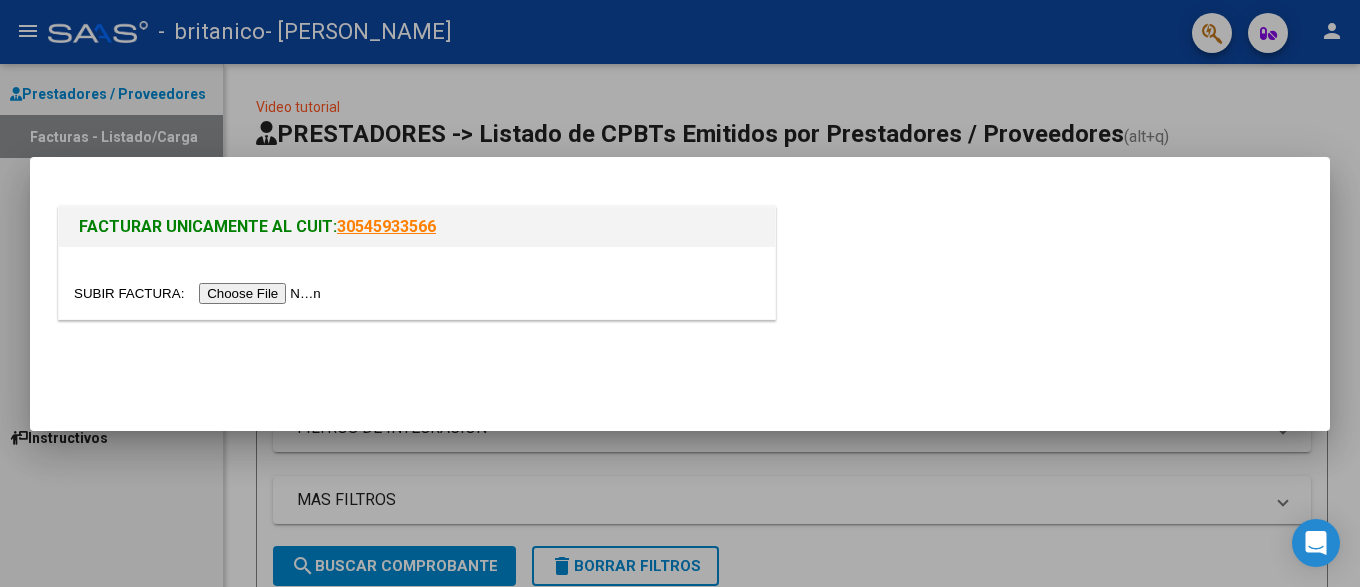 click at bounding box center (200, 293) 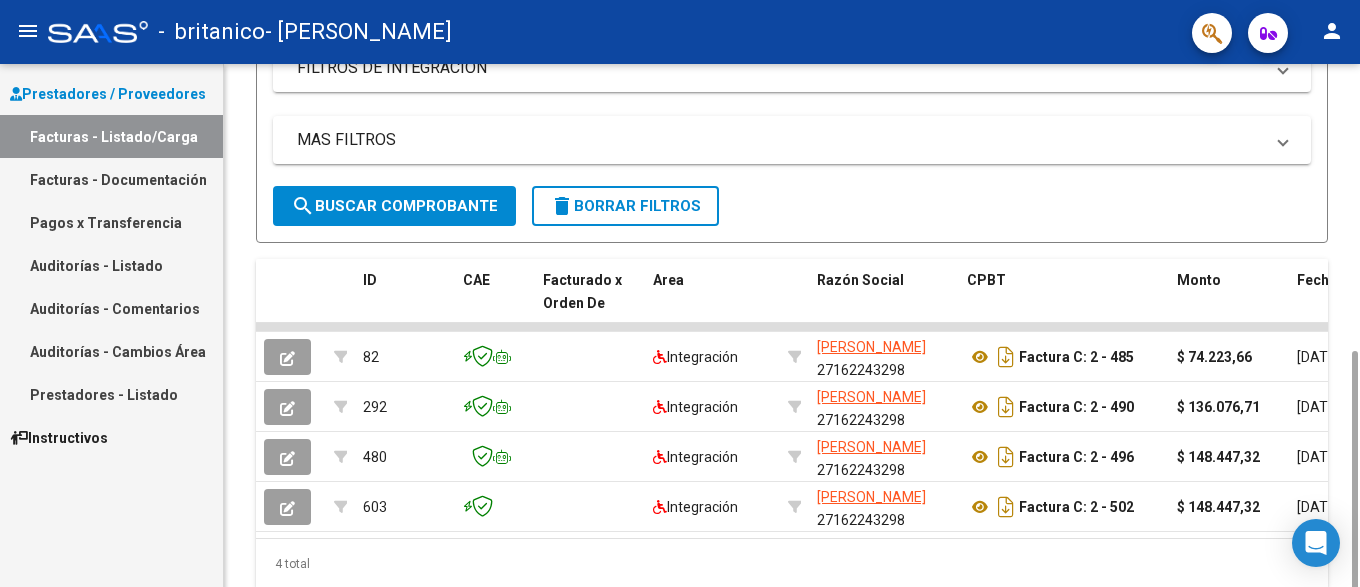 scroll, scrollTop: 420, scrollLeft: 0, axis: vertical 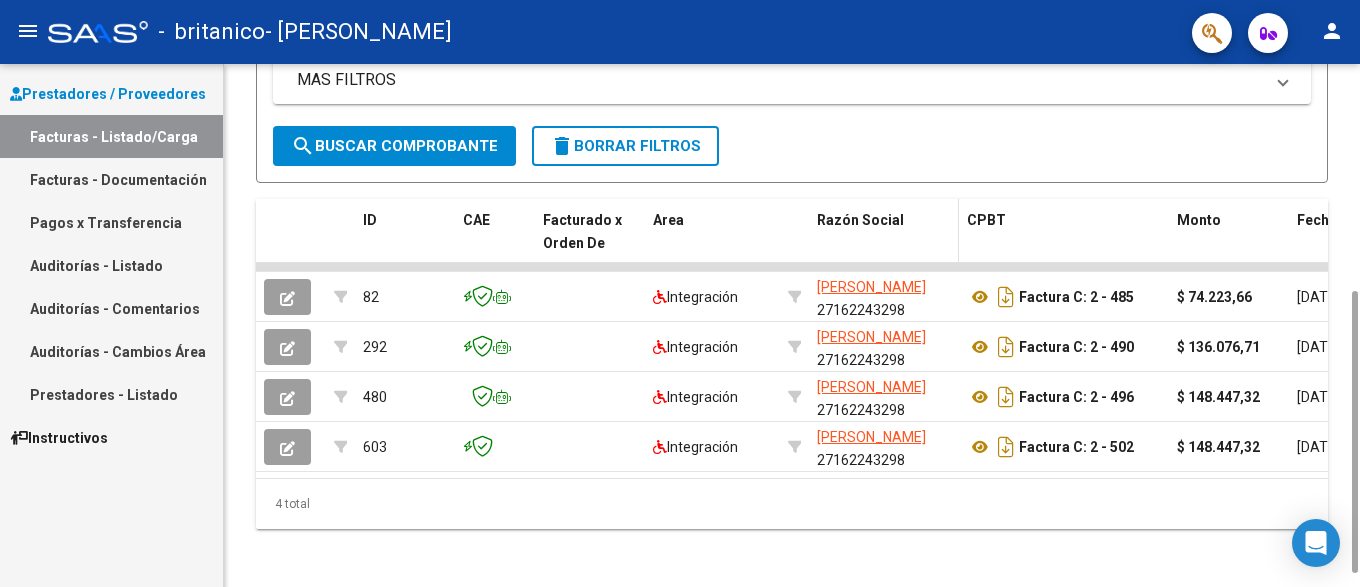 click on "Razón Social" 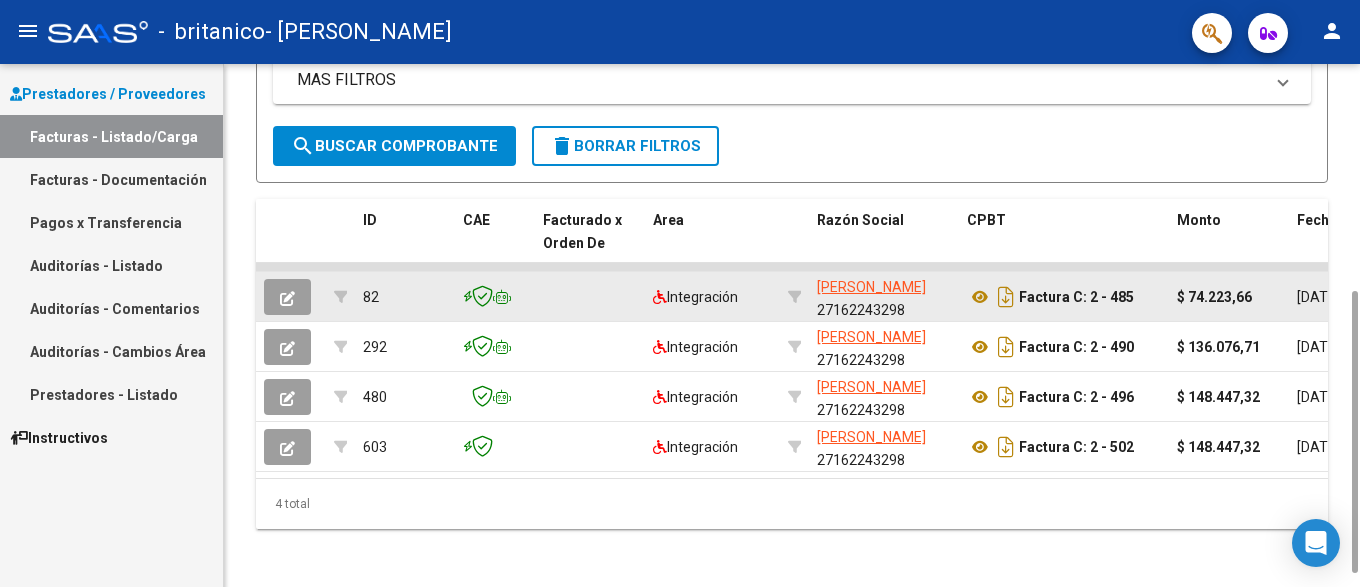 click on "[PERSON_NAME]    27162243298" 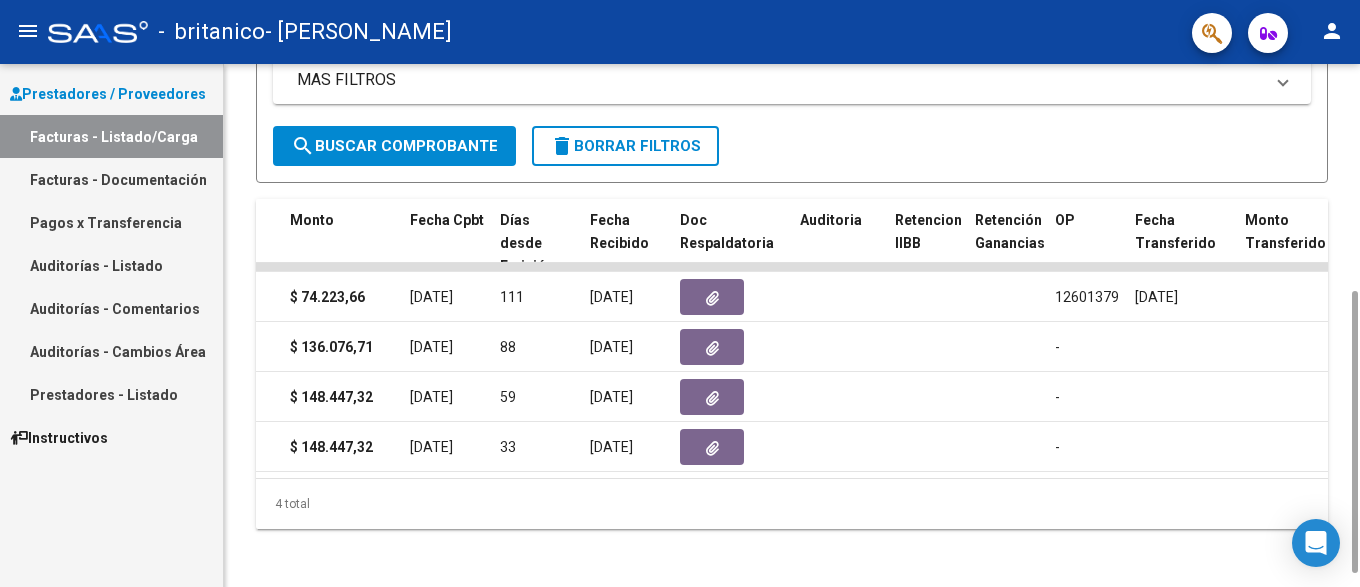 scroll, scrollTop: 0, scrollLeft: 1057, axis: horizontal 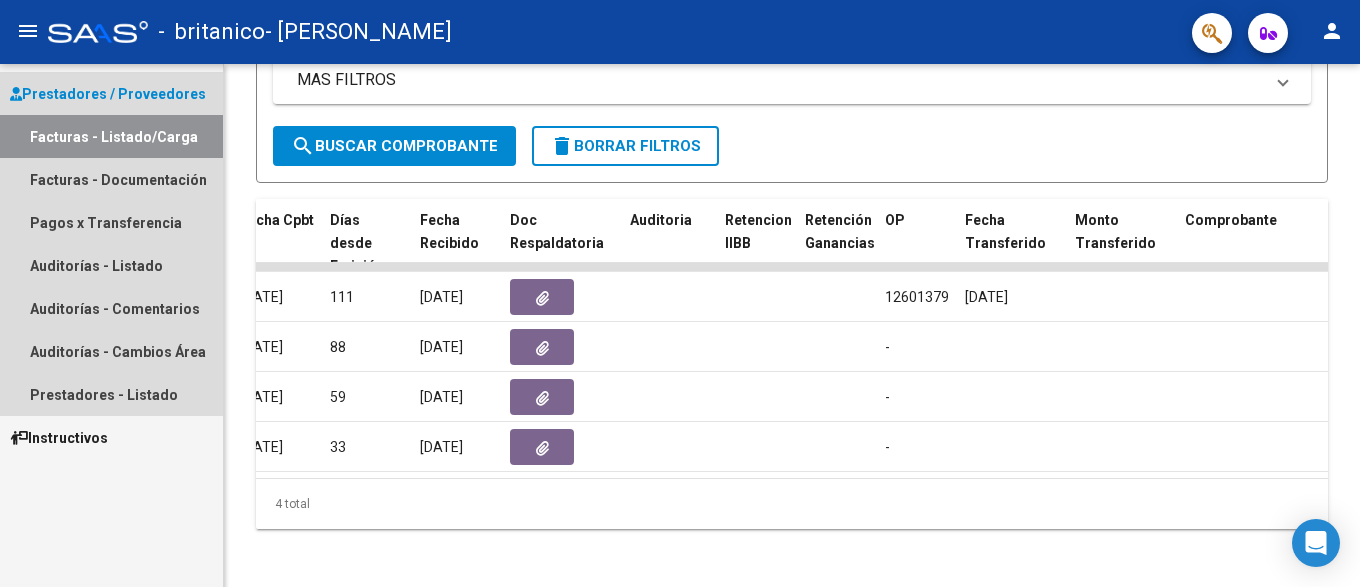 click on "Prestadores / Proveedores" at bounding box center [108, 94] 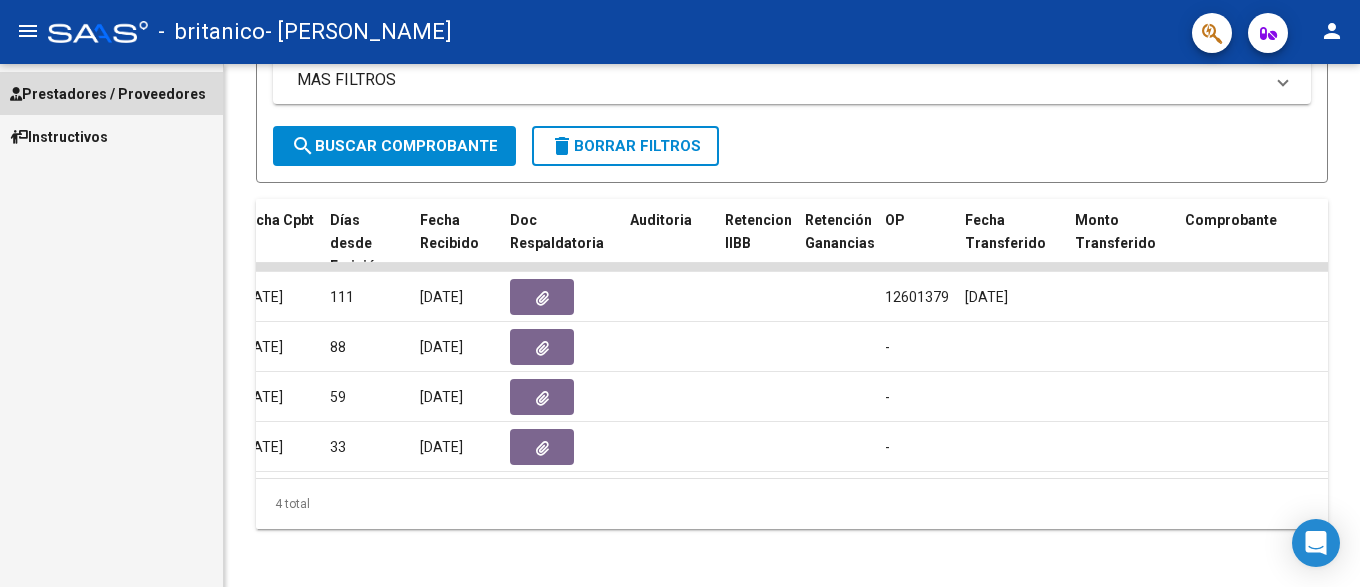 click on "Prestadores / Proveedores" at bounding box center [108, 94] 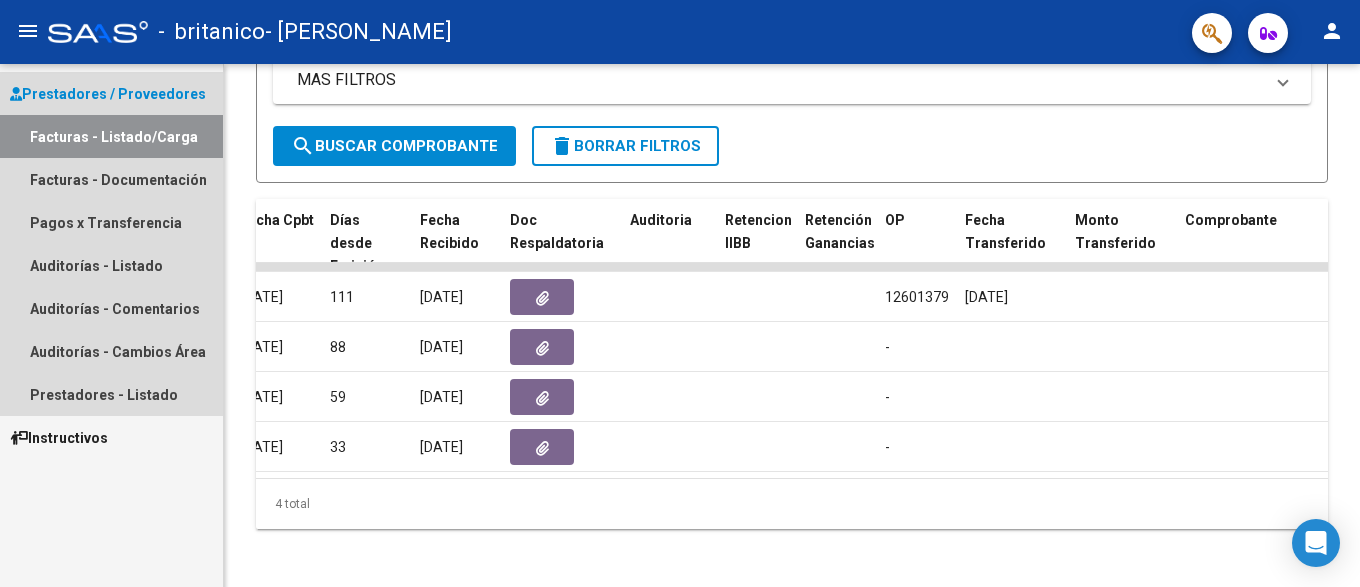 click on "Facturas - Listado/Carga" at bounding box center [111, 136] 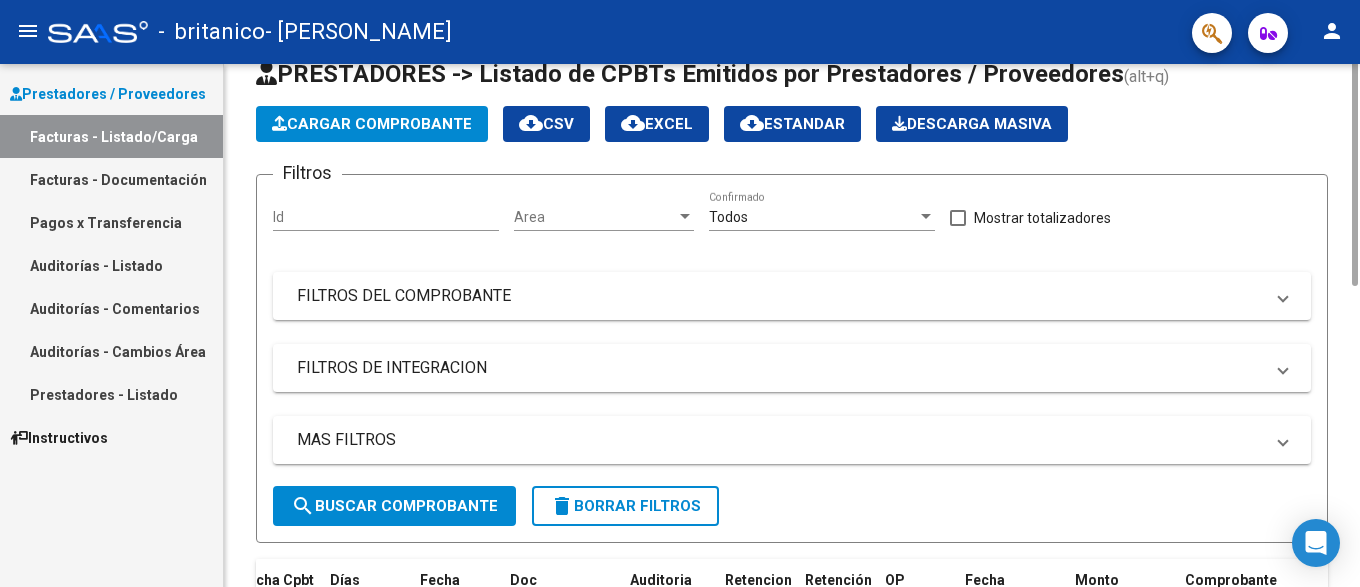 scroll, scrollTop: 0, scrollLeft: 0, axis: both 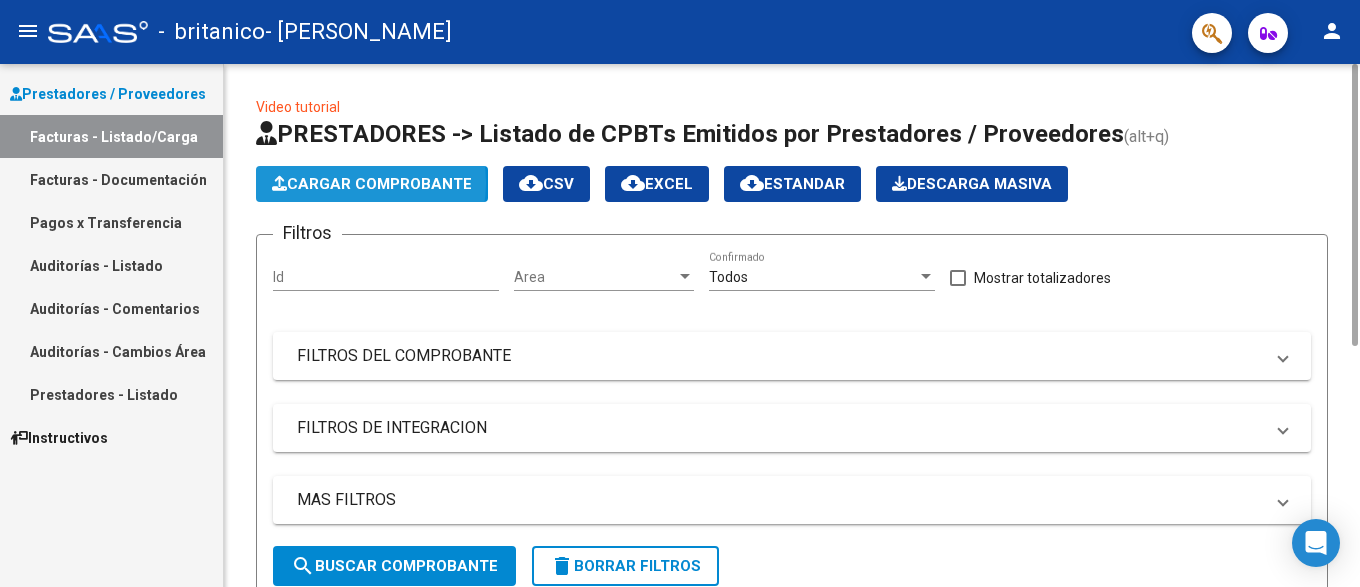 click on "Cargar Comprobante" 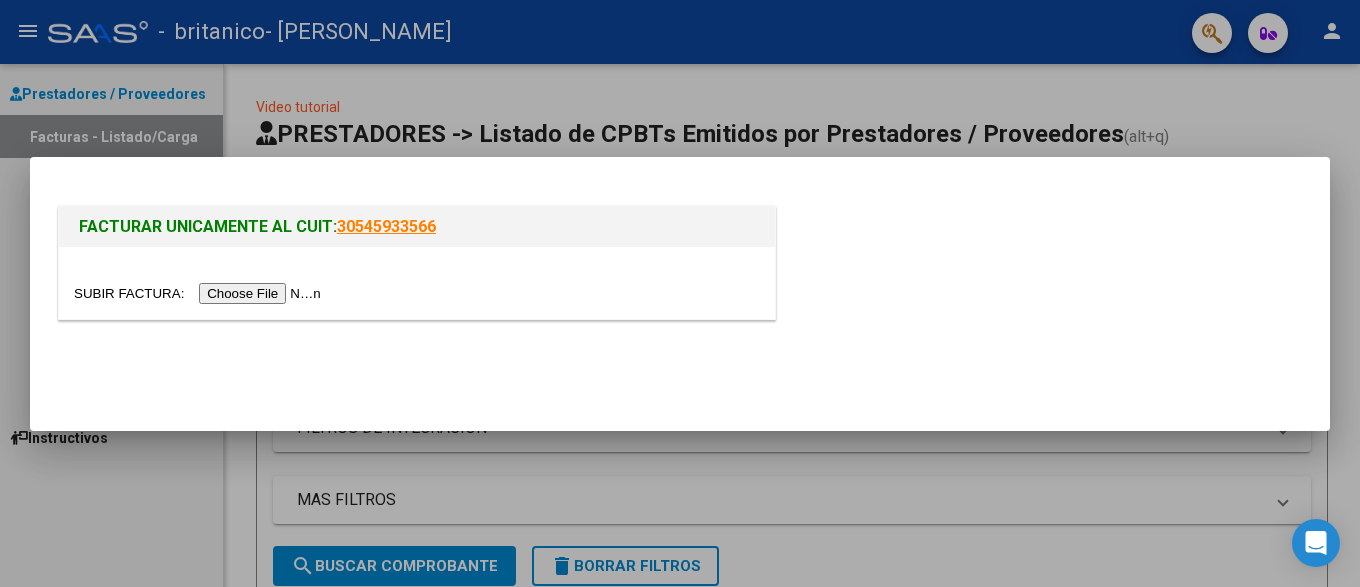 click at bounding box center [200, 293] 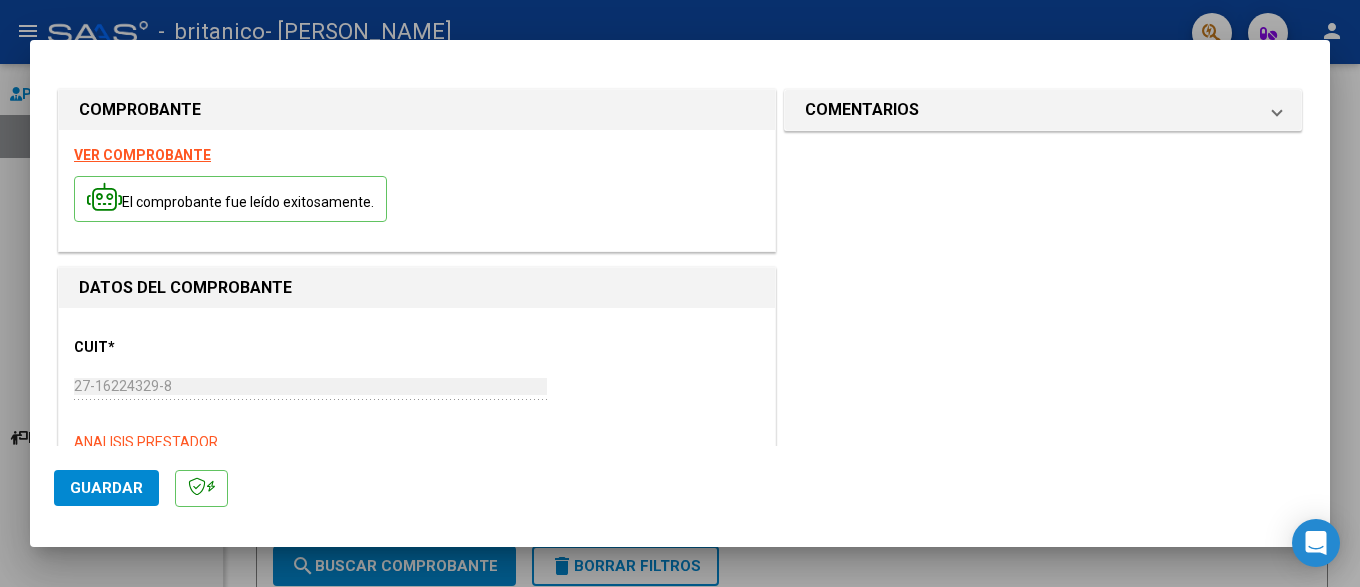 scroll, scrollTop: 348, scrollLeft: 0, axis: vertical 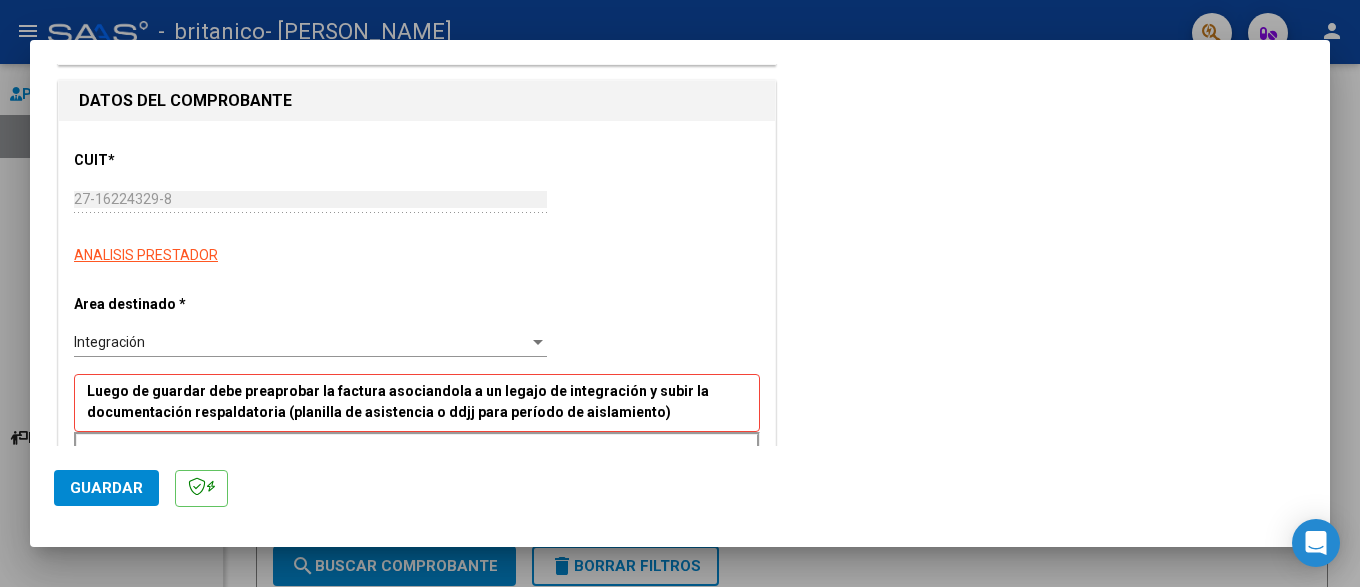 click on "CUIT  *   27-16224329-8 Ingresar CUIT  ANALISIS PRESTADOR" at bounding box center [417, 200] 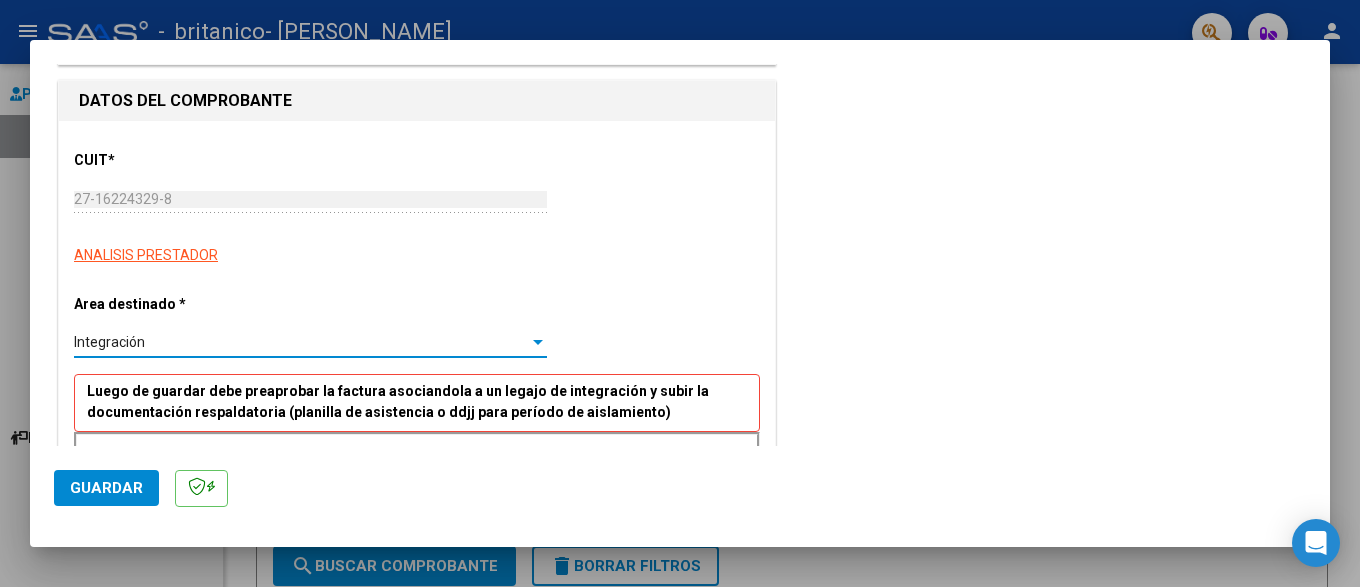 click at bounding box center [538, 342] 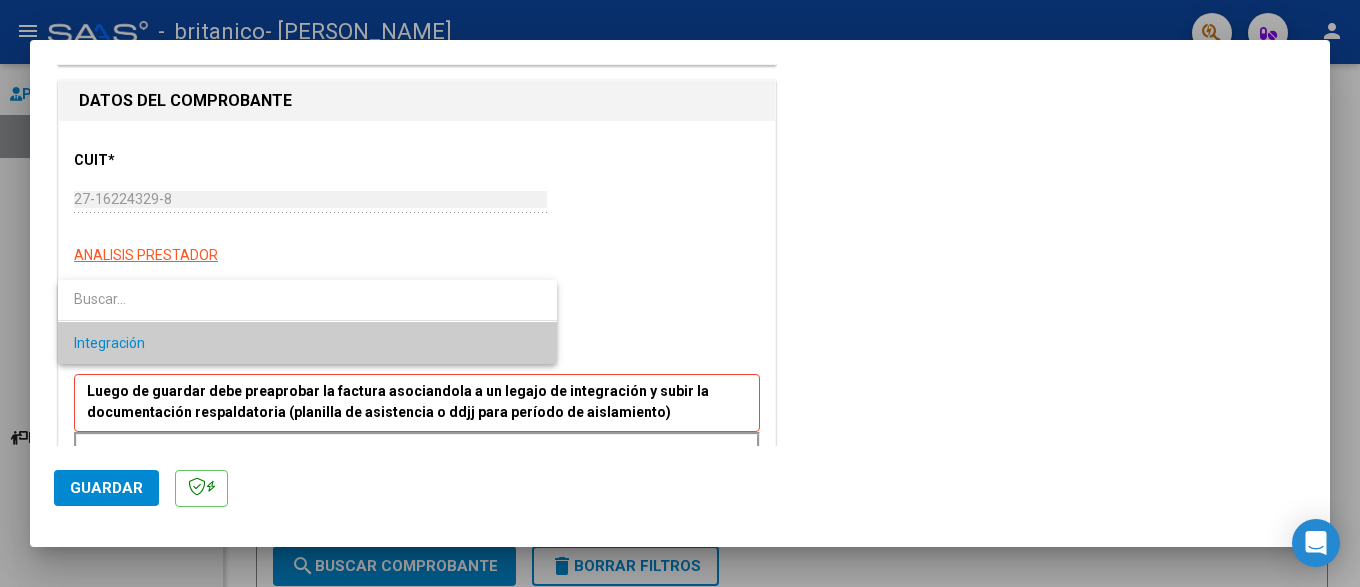 click on "Integración" at bounding box center (307, 343) 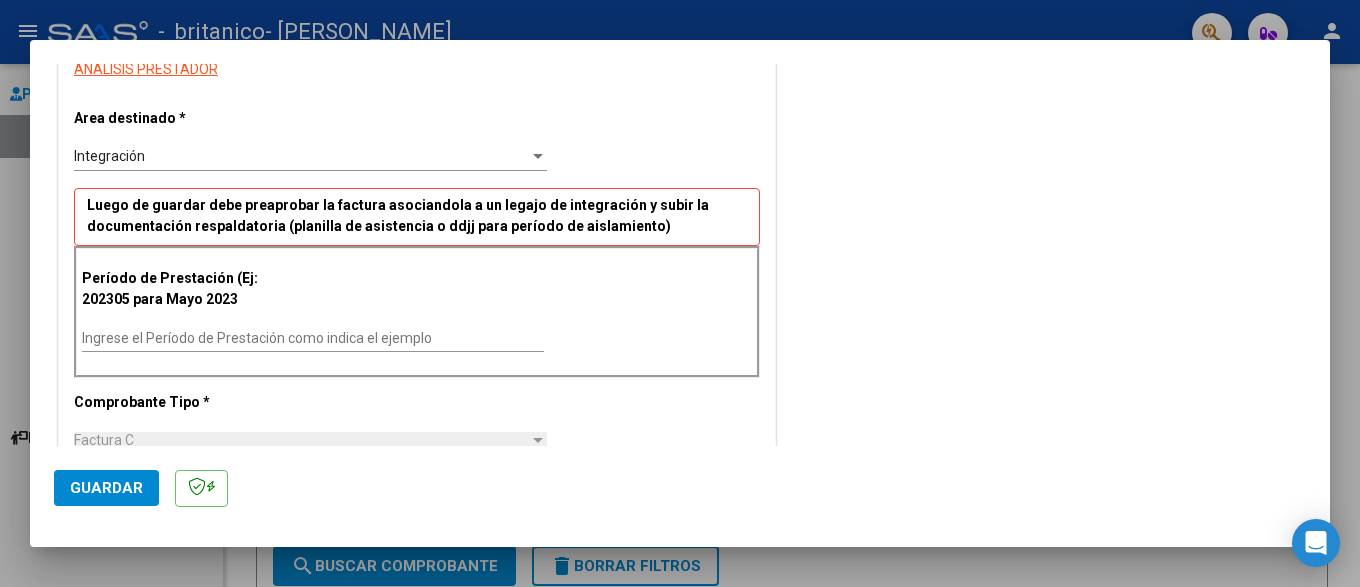 scroll, scrollTop: 374, scrollLeft: 0, axis: vertical 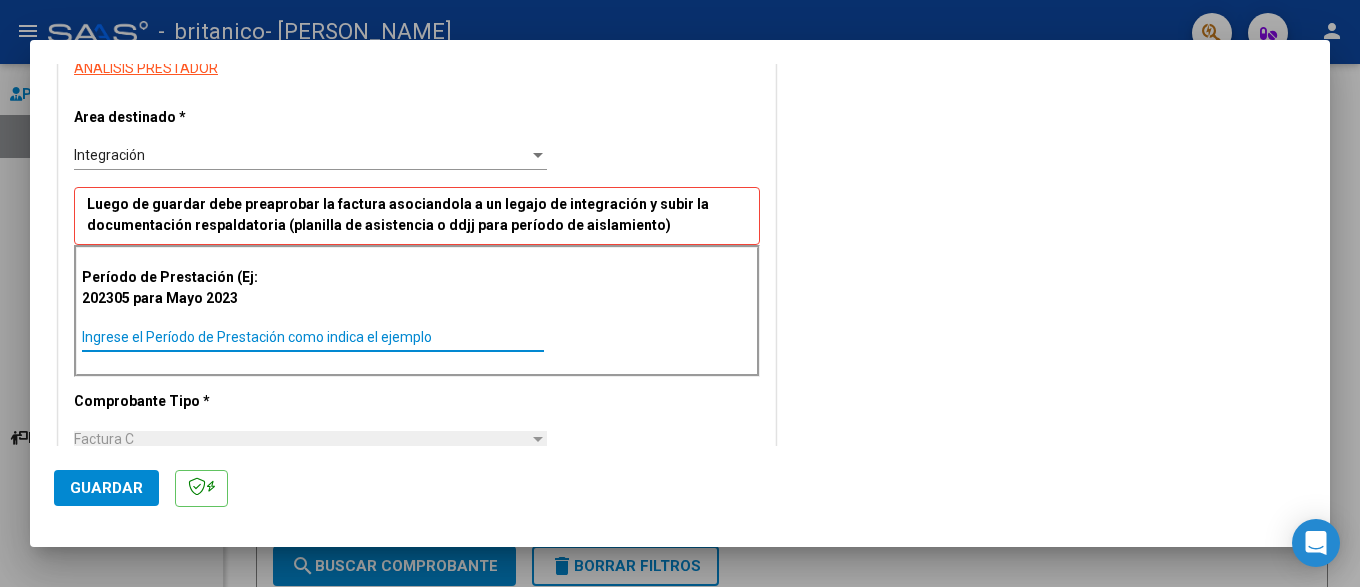 click on "Ingrese el Período de Prestación como indica el ejemplo" at bounding box center (313, 337) 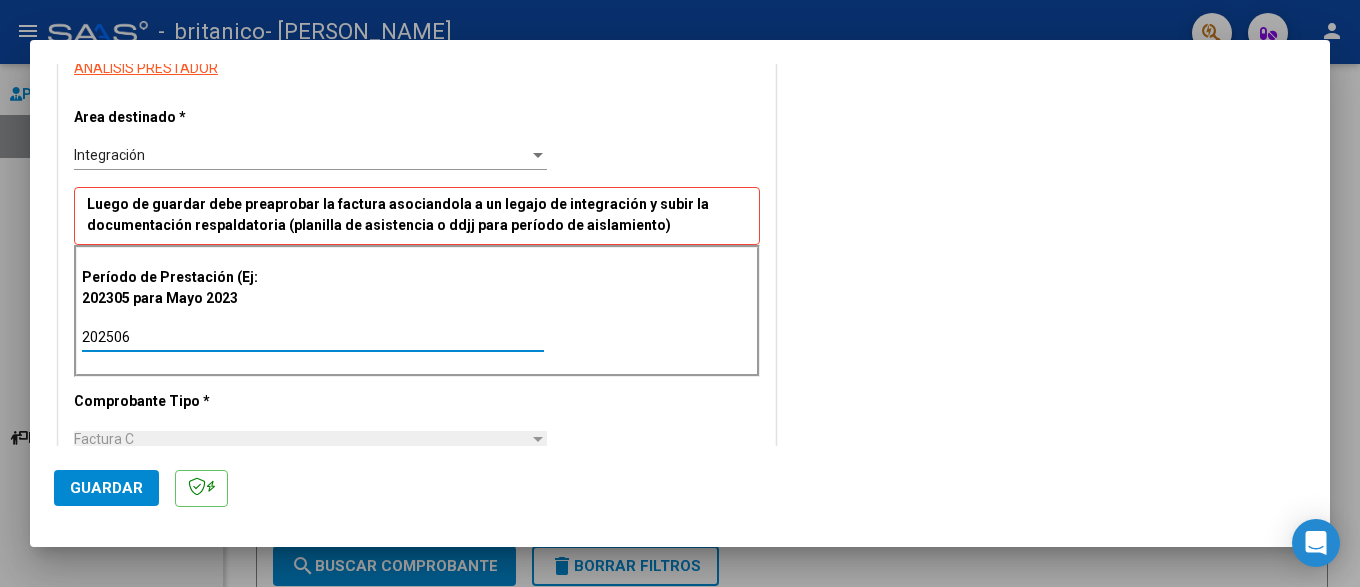 type on "202506" 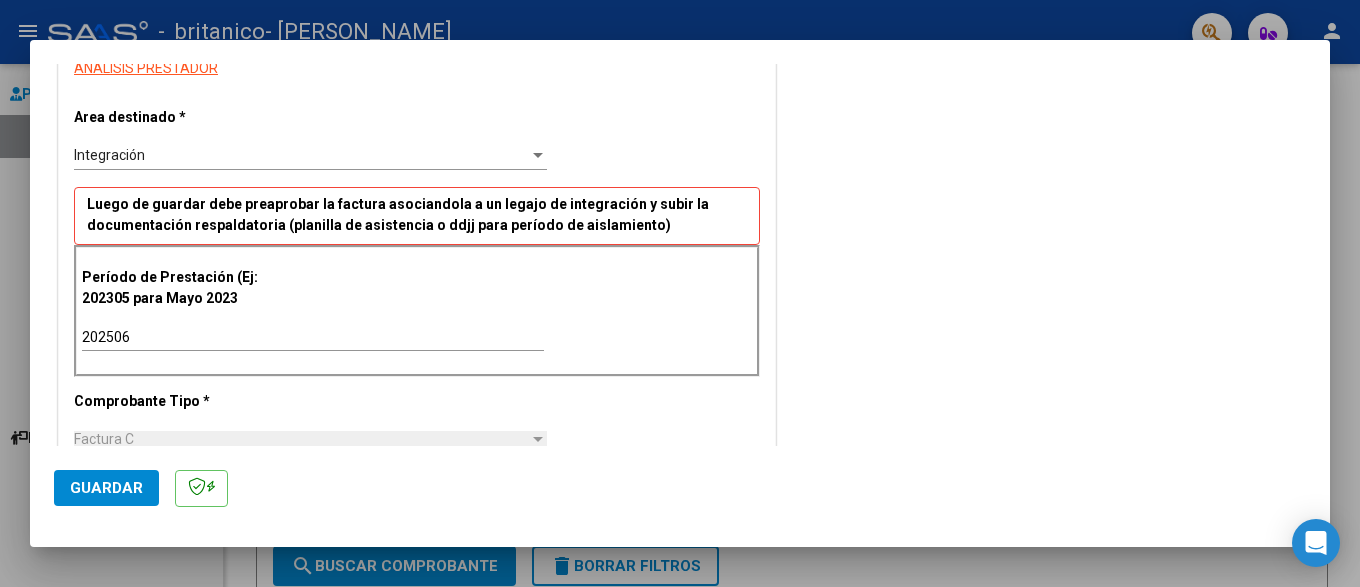 click on "Factura C" at bounding box center (301, 439) 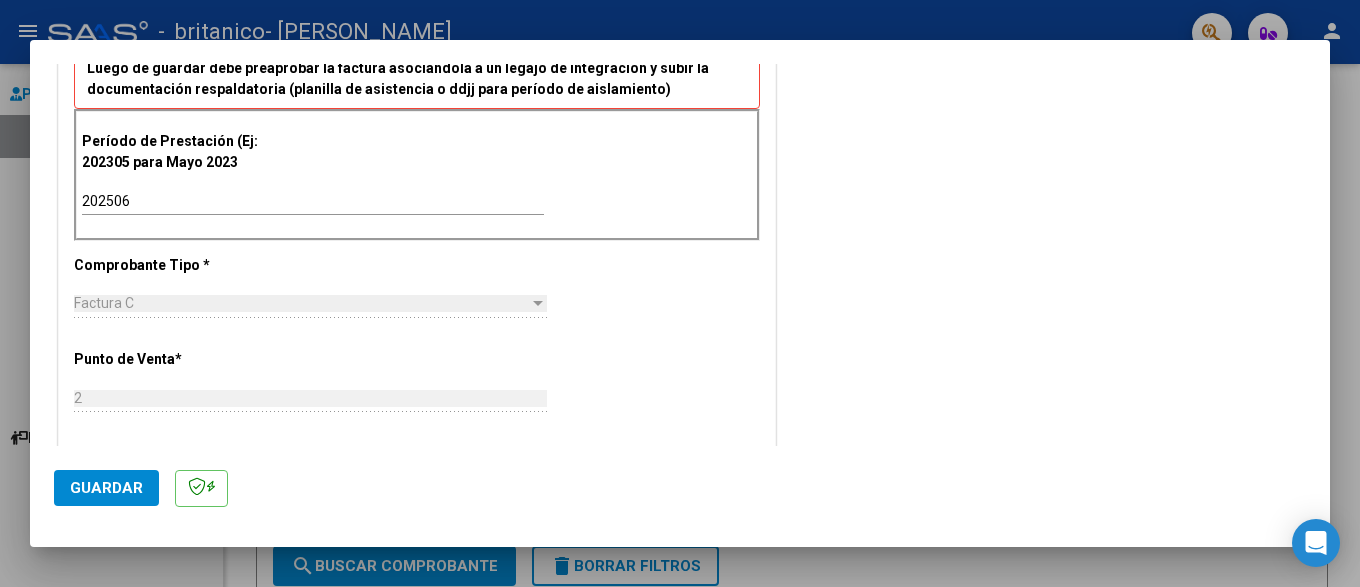 scroll, scrollTop: 544, scrollLeft: 0, axis: vertical 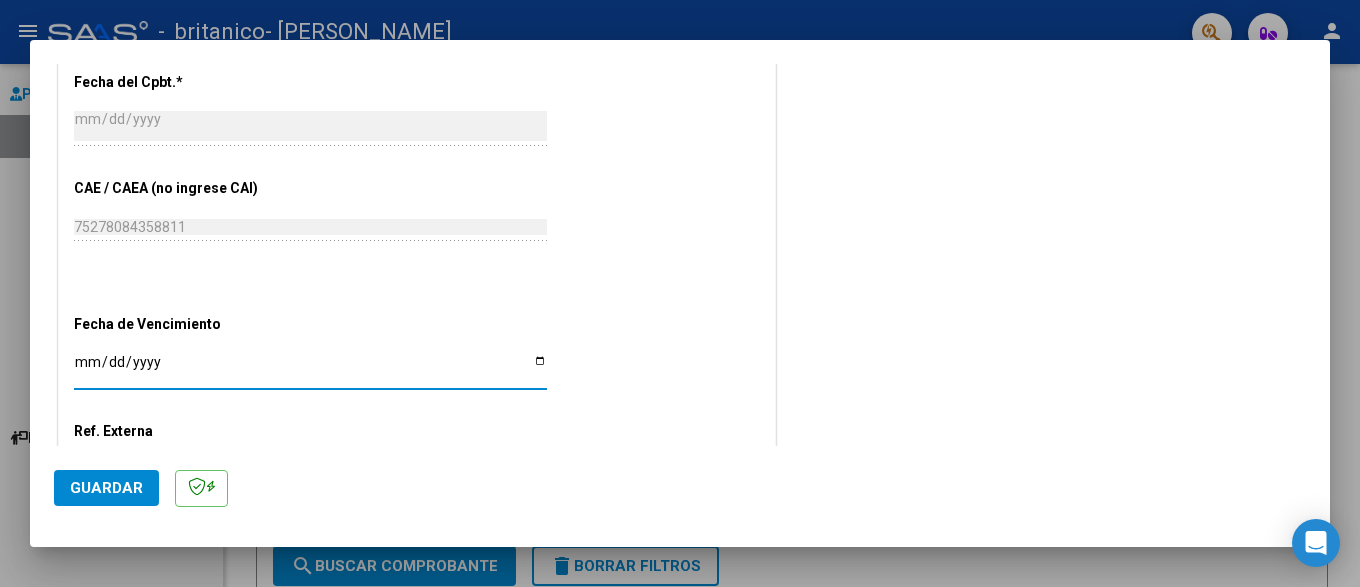 click on "Ingresar la fecha" at bounding box center [310, 369] 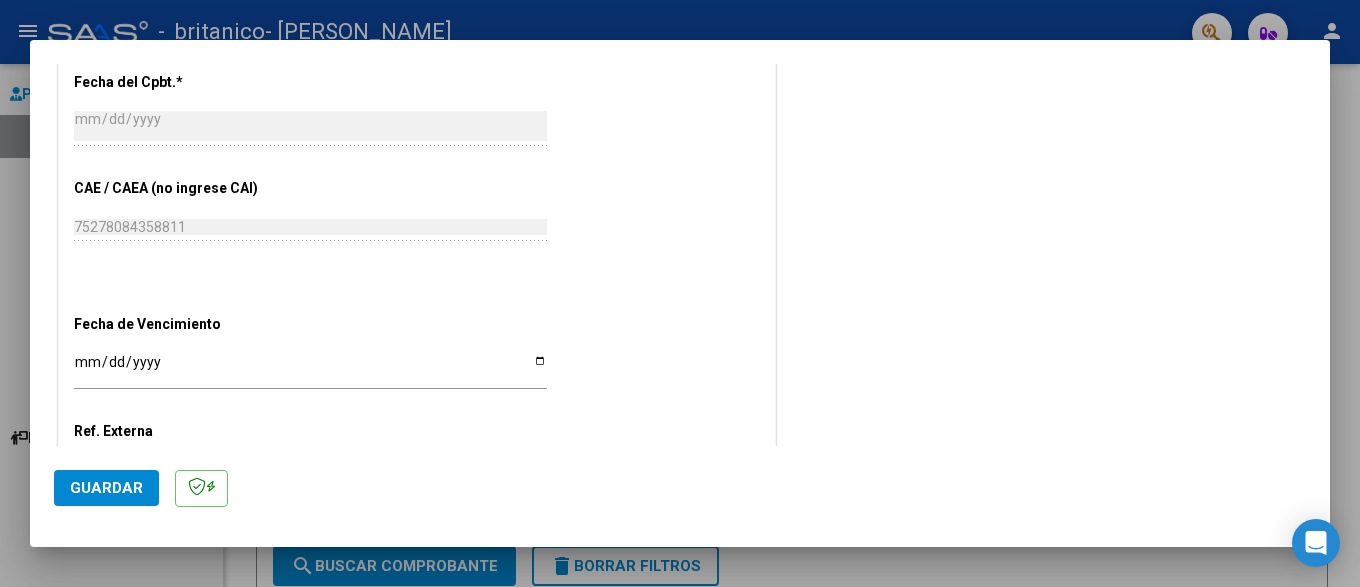 scroll, scrollTop: 1122, scrollLeft: 0, axis: vertical 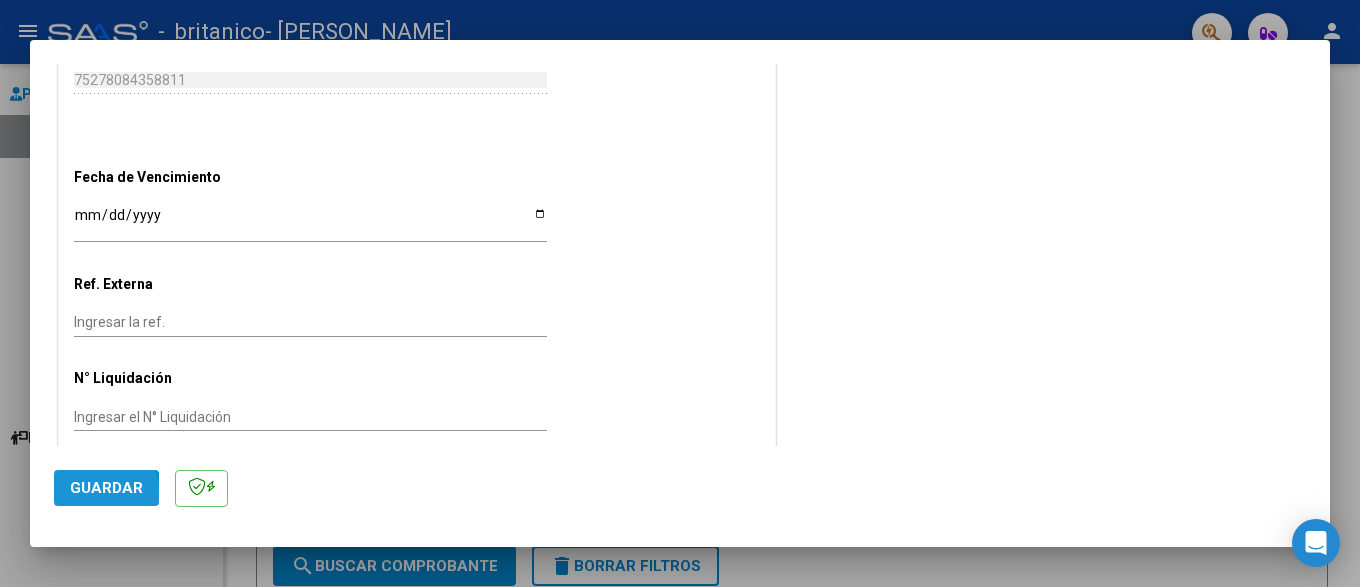 click on "Guardar" 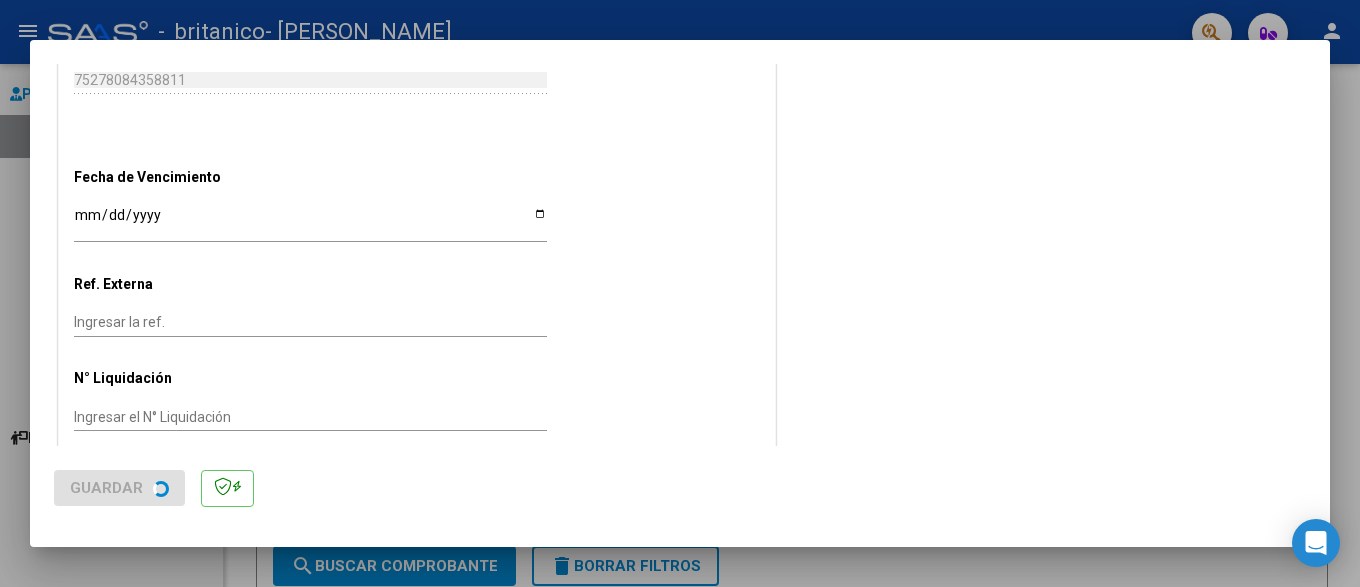 scroll, scrollTop: 0, scrollLeft: 0, axis: both 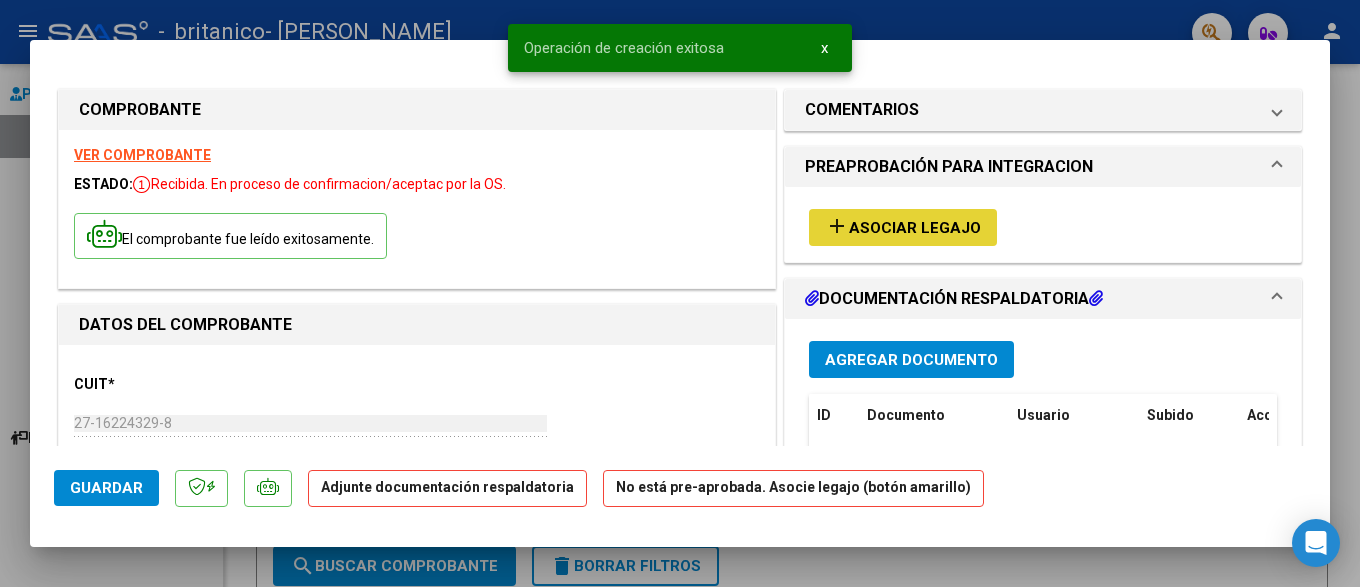 click on "Asociar Legajo" at bounding box center [915, 228] 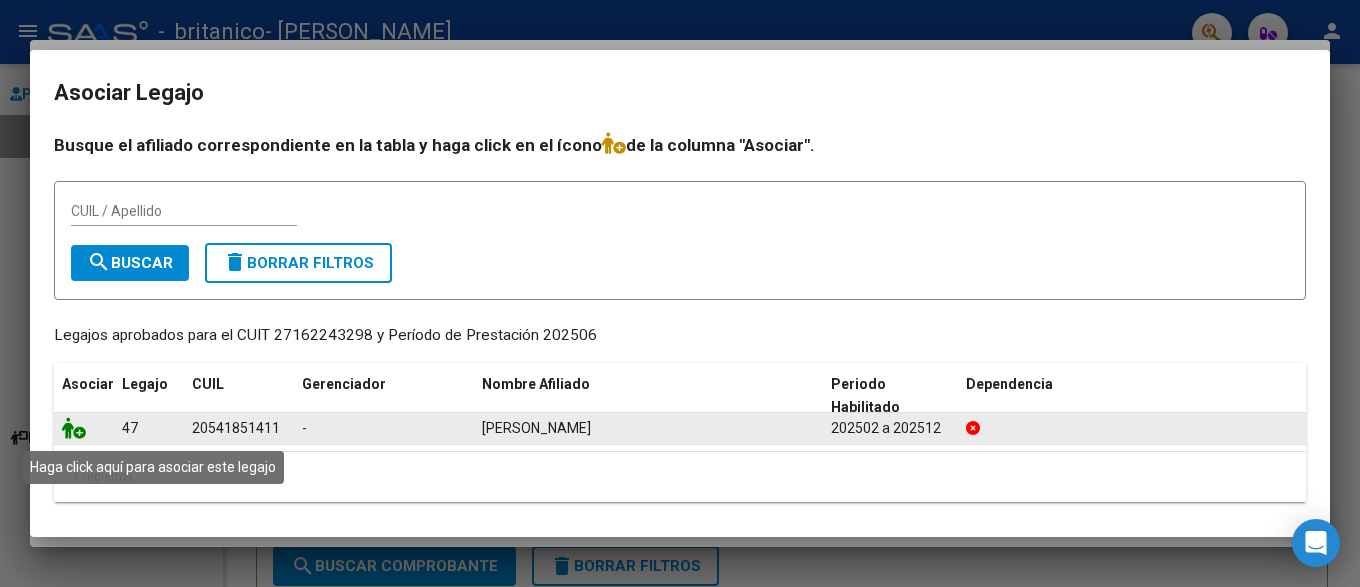 click 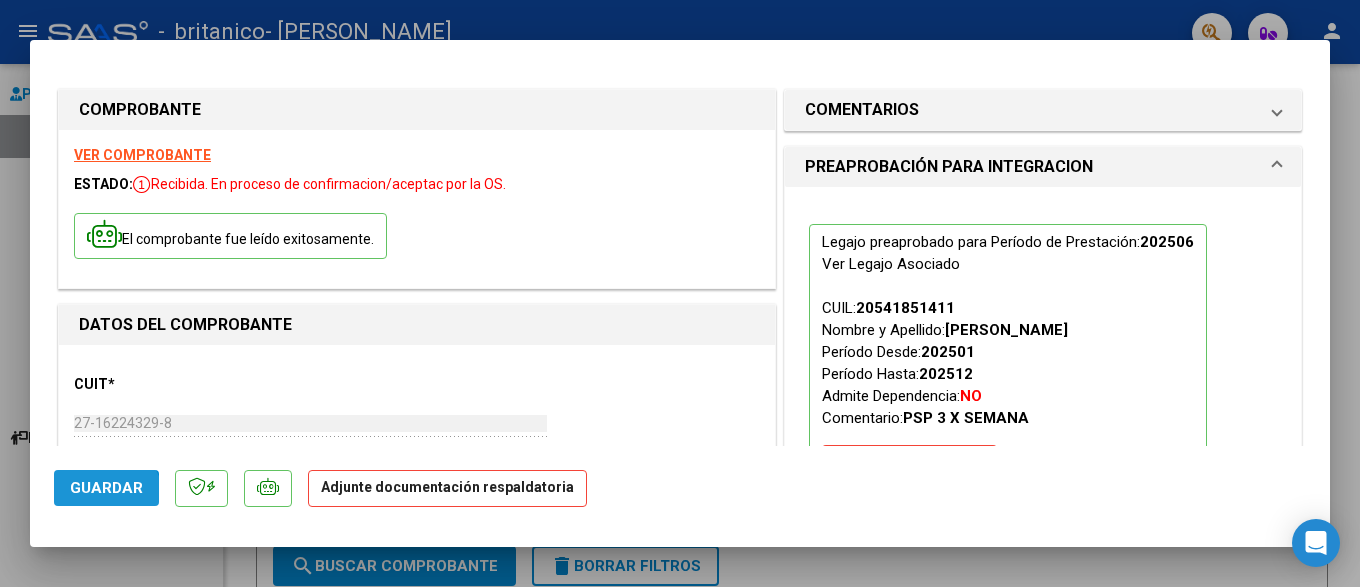 click on "Guardar" 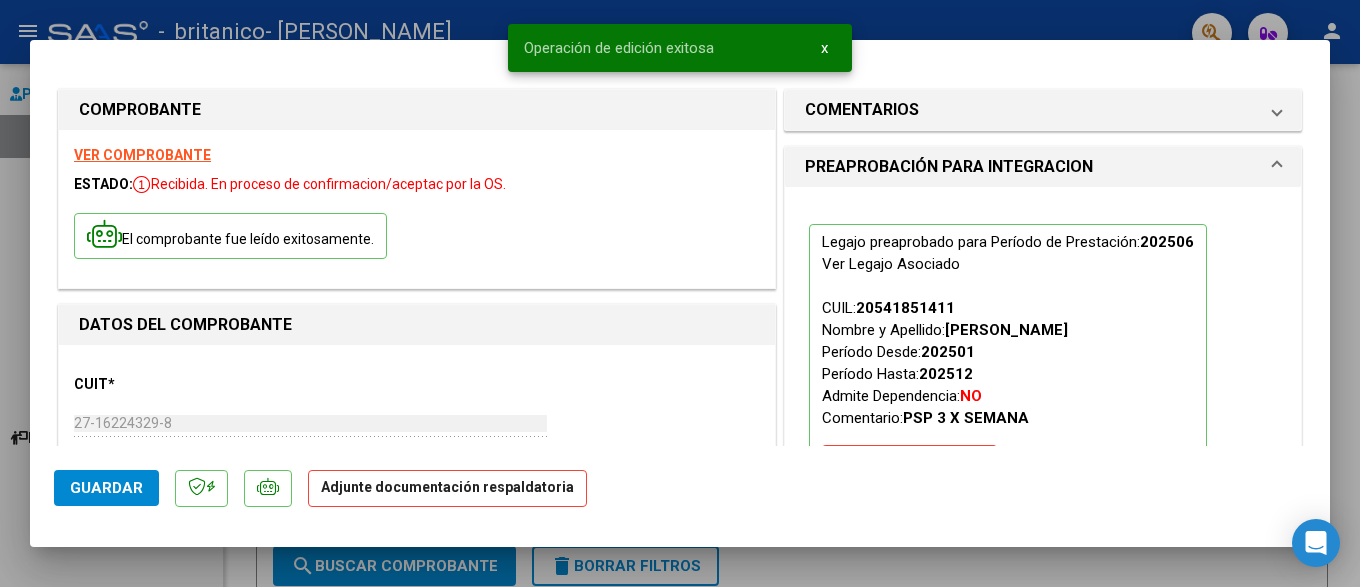 click on "Adjunte documentación respaldatoria" 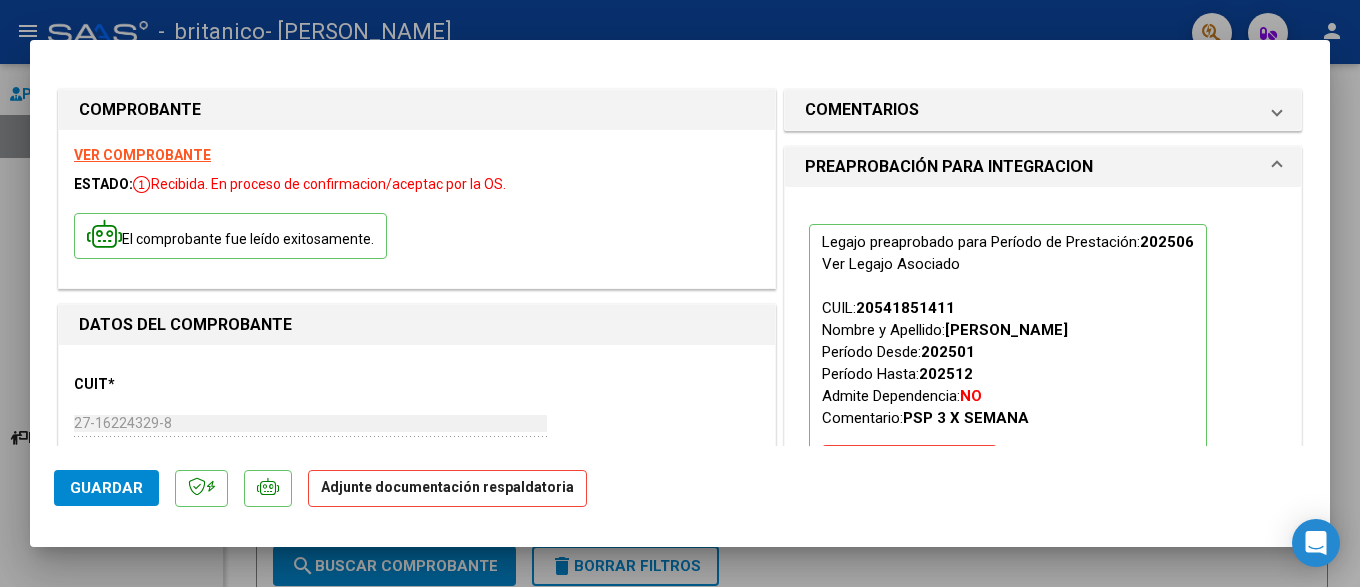 click on "Adjunte documentación respaldatoria" 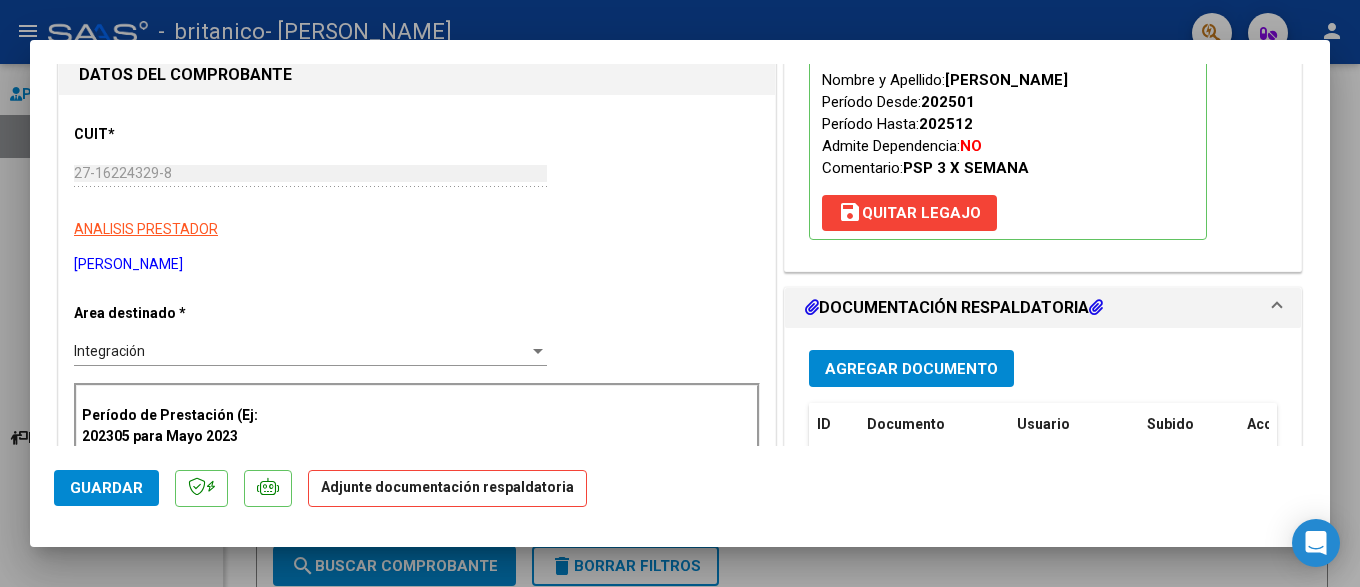scroll, scrollTop: 255, scrollLeft: 0, axis: vertical 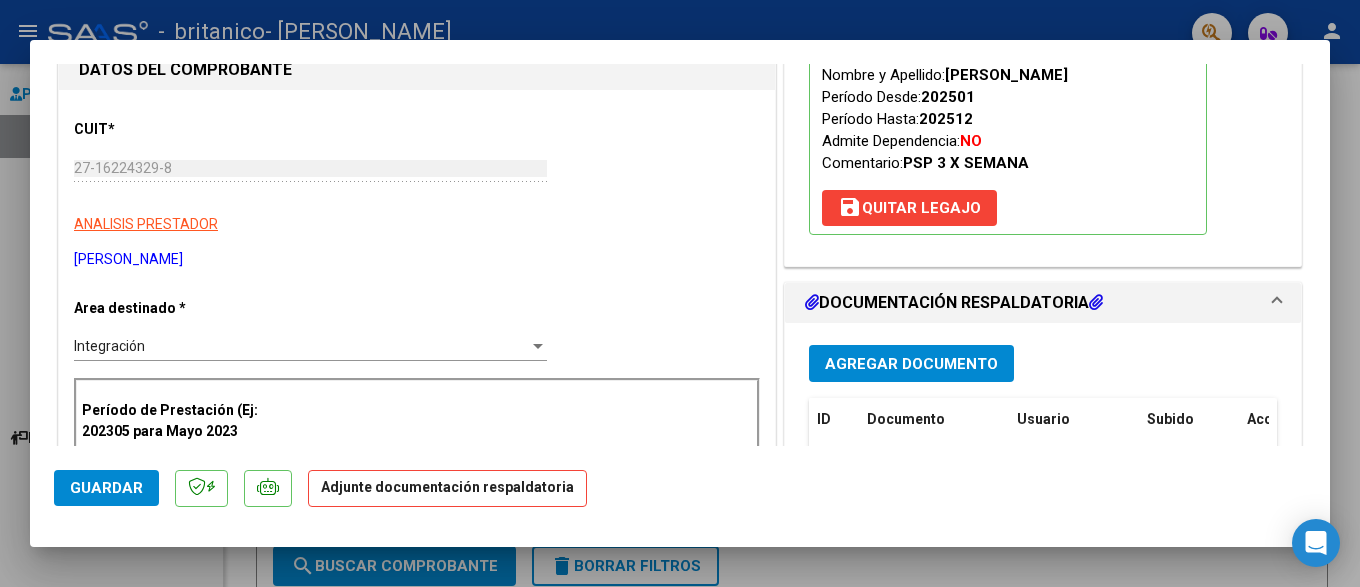 drag, startPoint x: 1315, startPoint y: 114, endPoint x: 1295, endPoint y: 180, distance: 68.96376 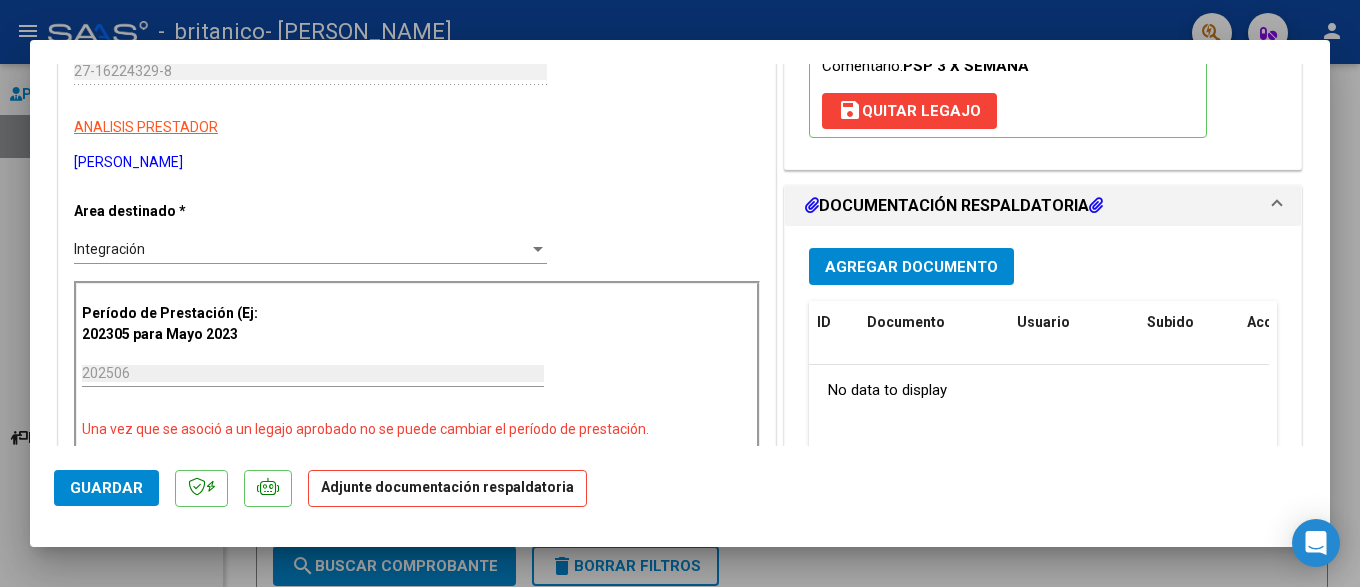 scroll, scrollTop: 398, scrollLeft: 0, axis: vertical 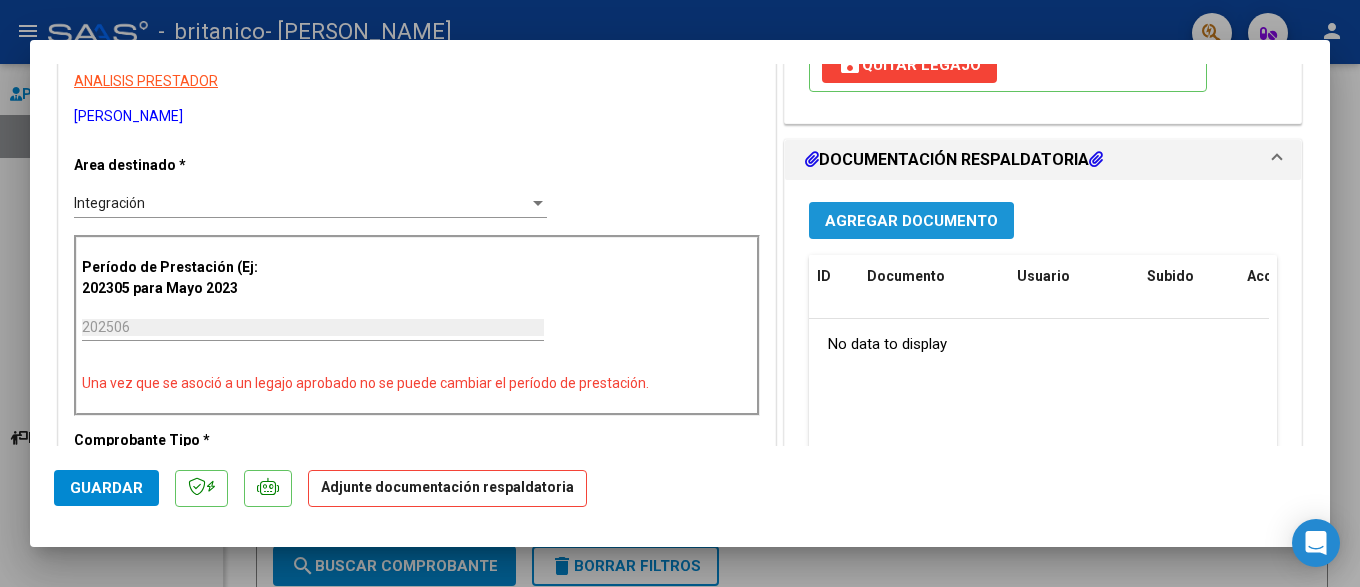 click on "Agregar Documento" at bounding box center [911, 221] 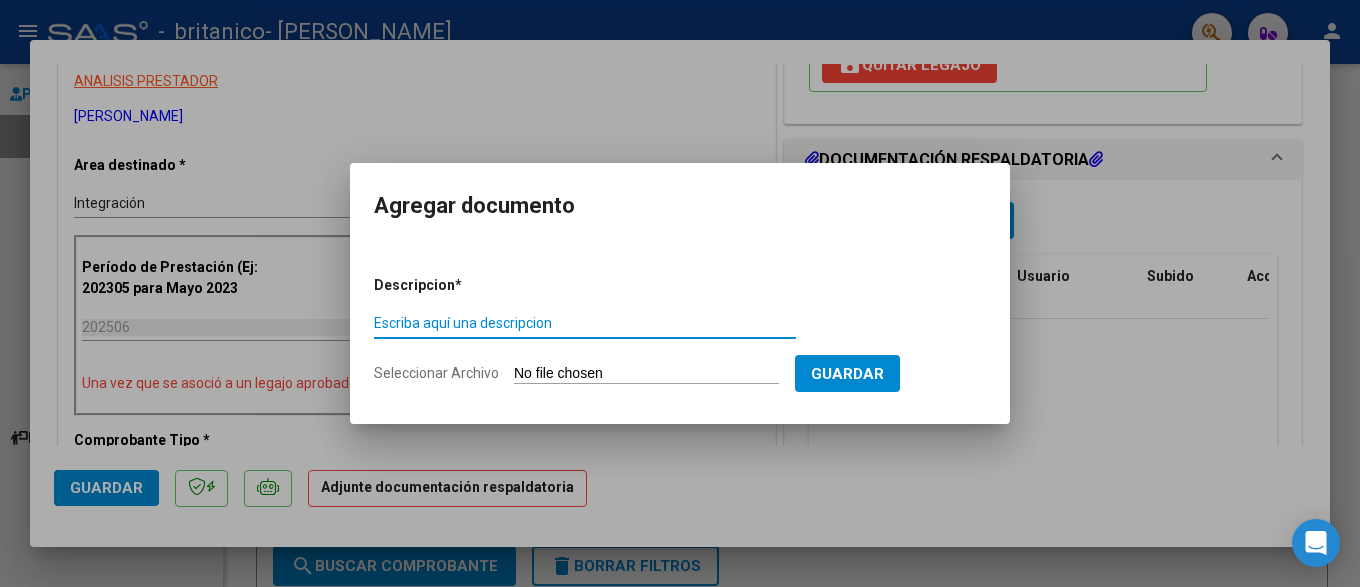 click on "Escriba aquí una descripcion" at bounding box center [585, 323] 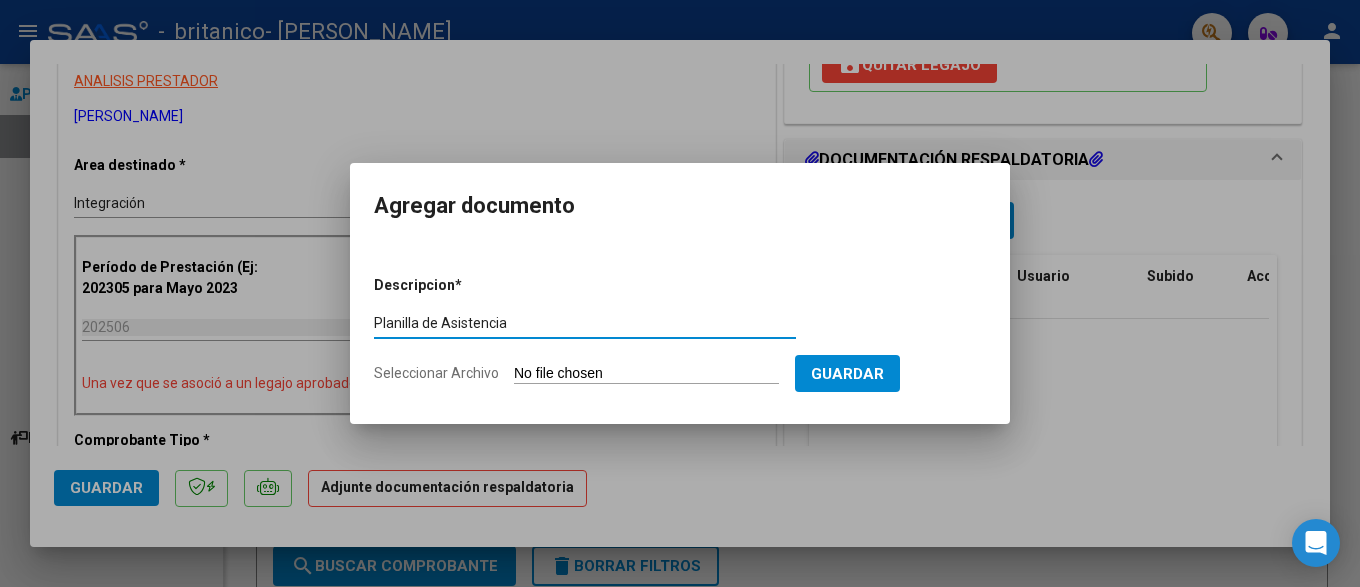 type on "Planilla de Asistencia" 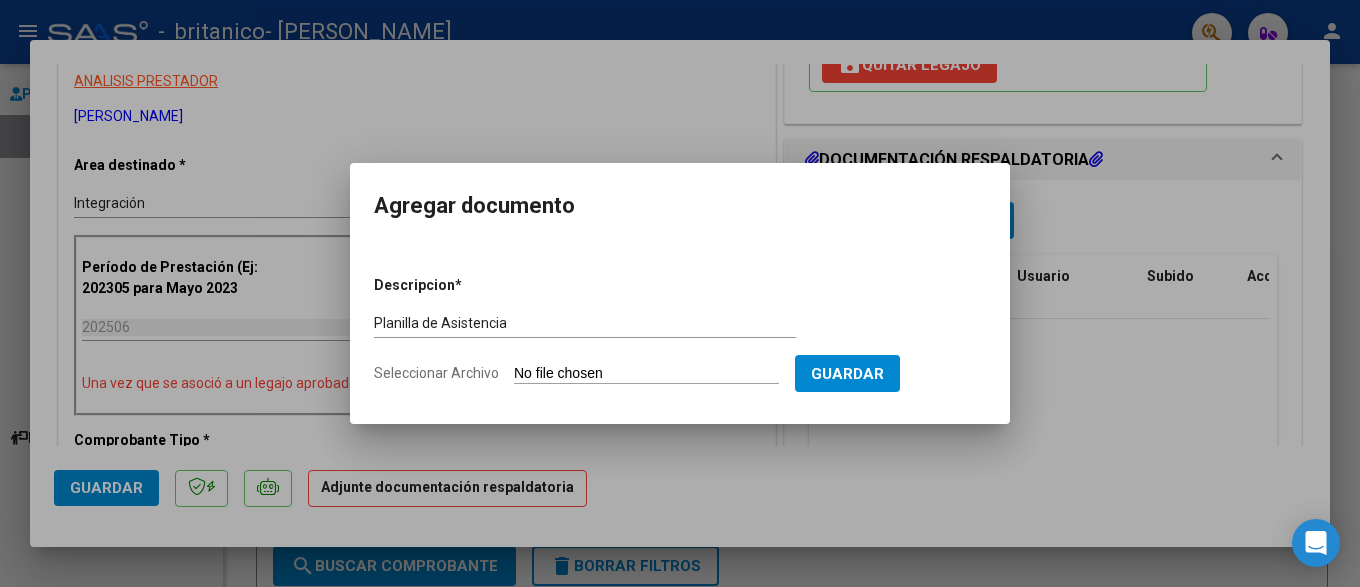 click on "Seleccionar Archivo" at bounding box center (646, 374) 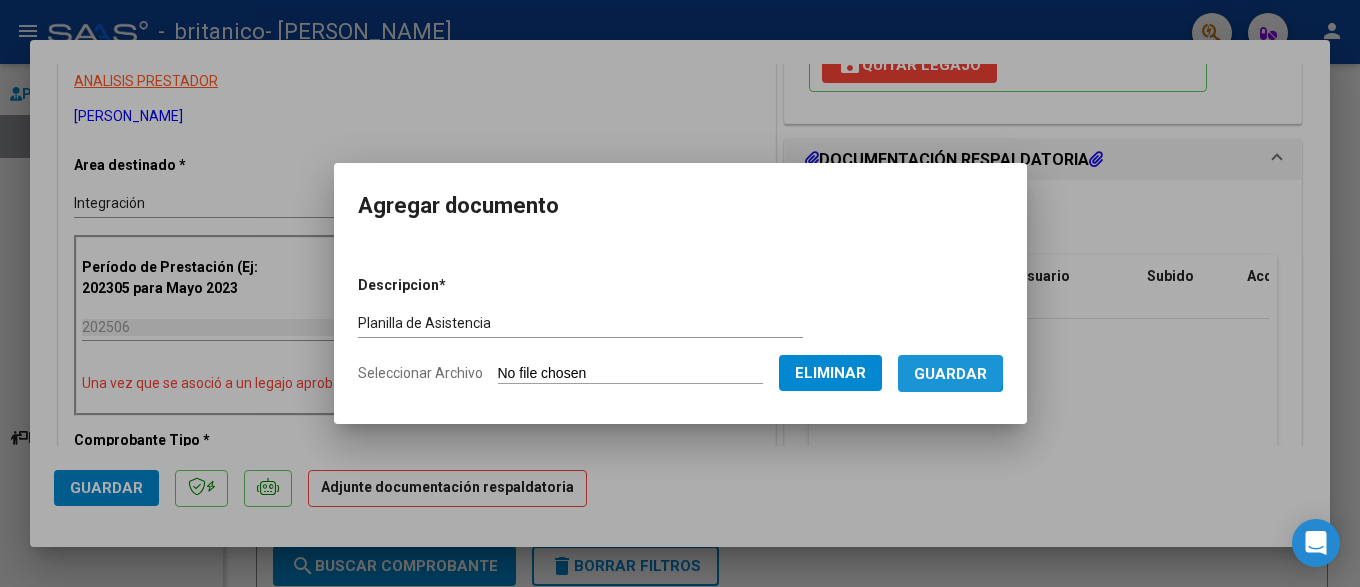 click on "Guardar" at bounding box center (950, 374) 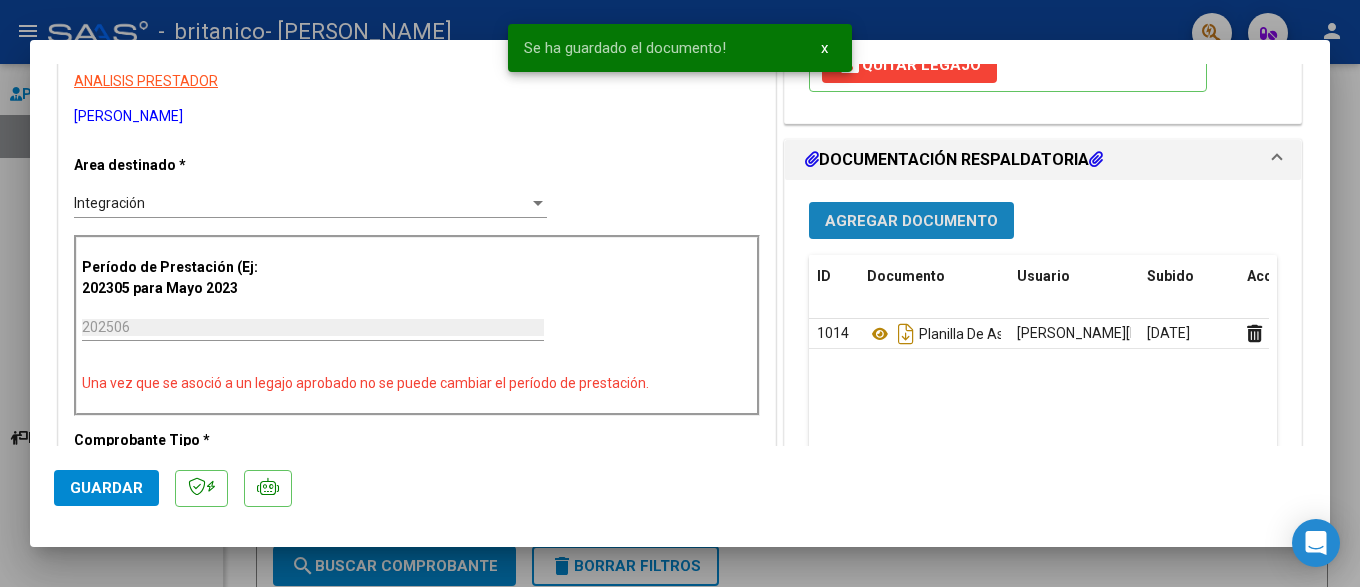 click on "Agregar Documento" at bounding box center (911, 221) 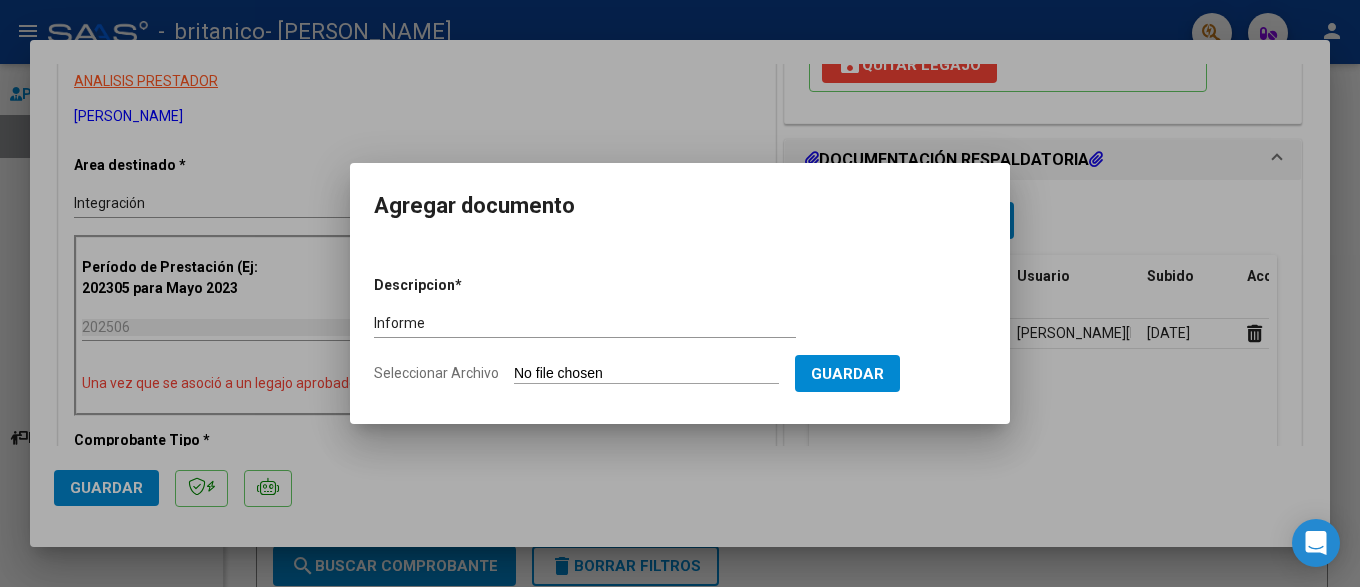 click on "Agregar documento" at bounding box center [680, 206] 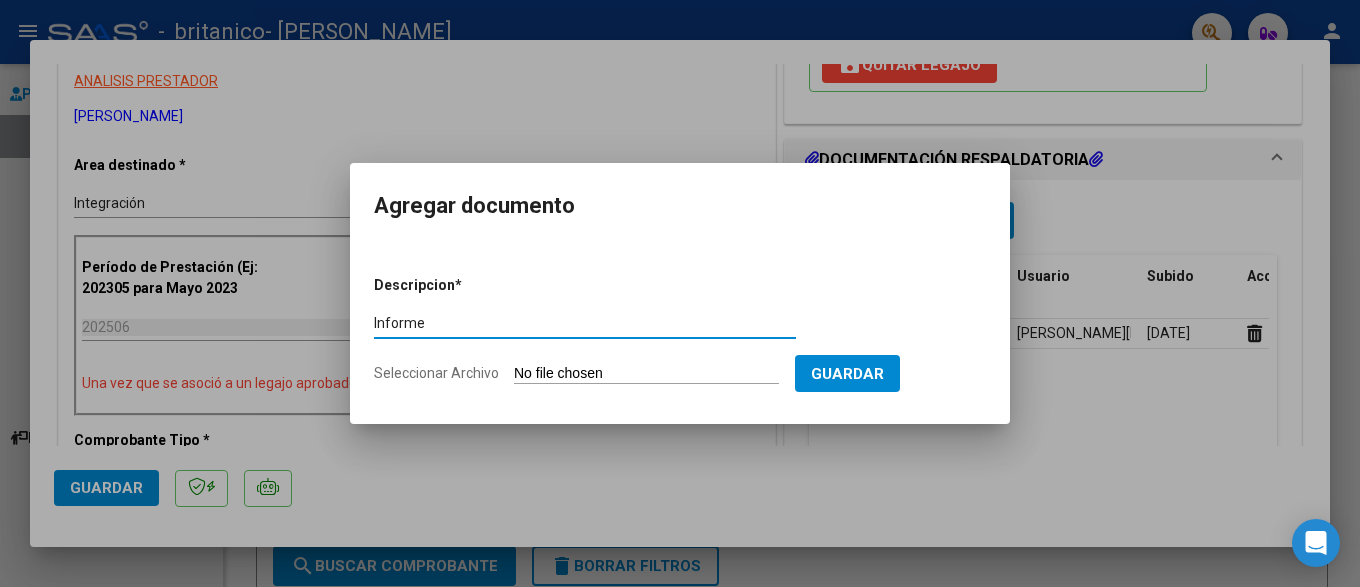 click on "Informe" at bounding box center [585, 323] 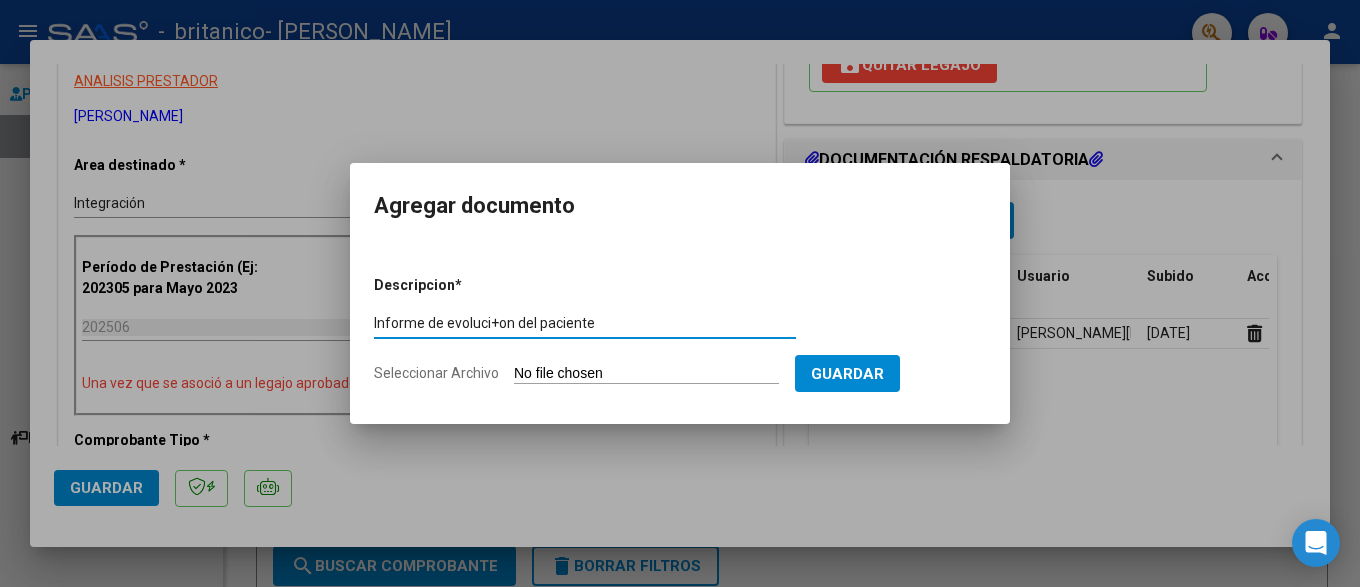 click on "Seleccionar Archivo" at bounding box center (646, 374) 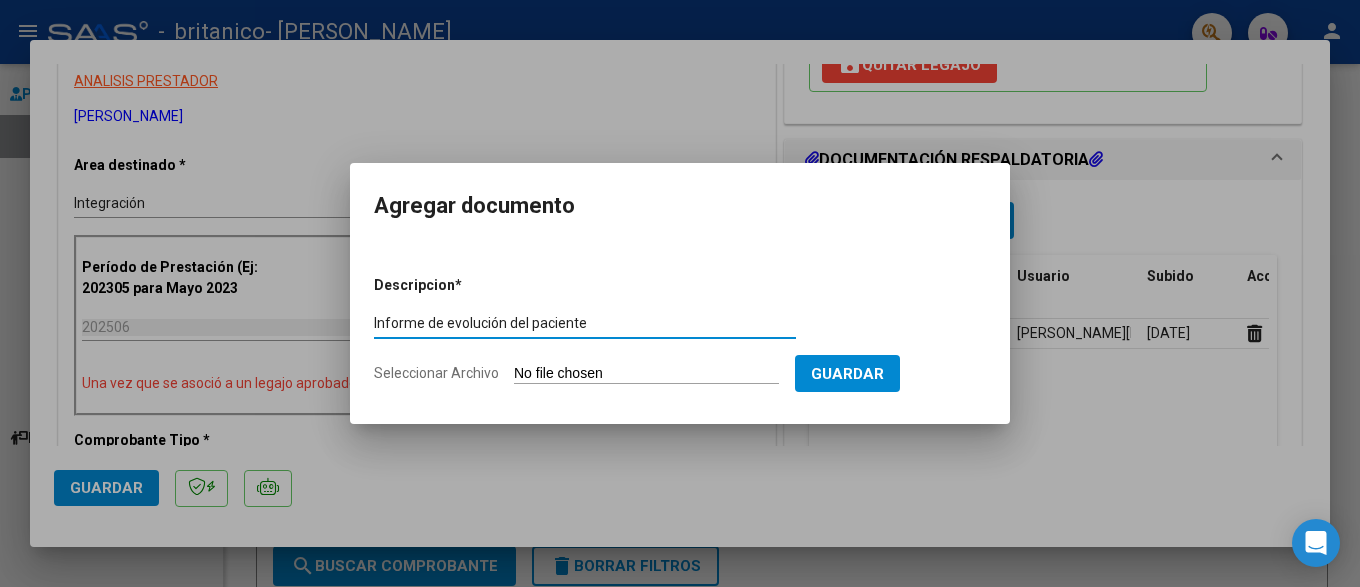 type on "Informe de evolución del paciente" 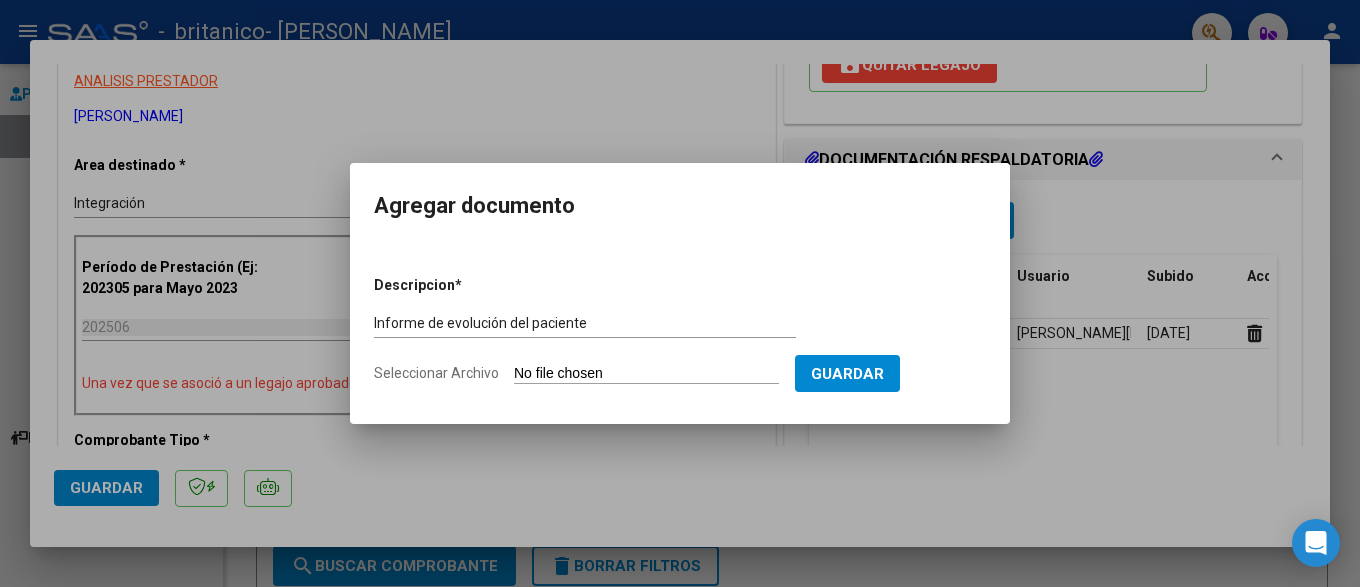 click on "Seleccionar Archivo" at bounding box center [646, 374] 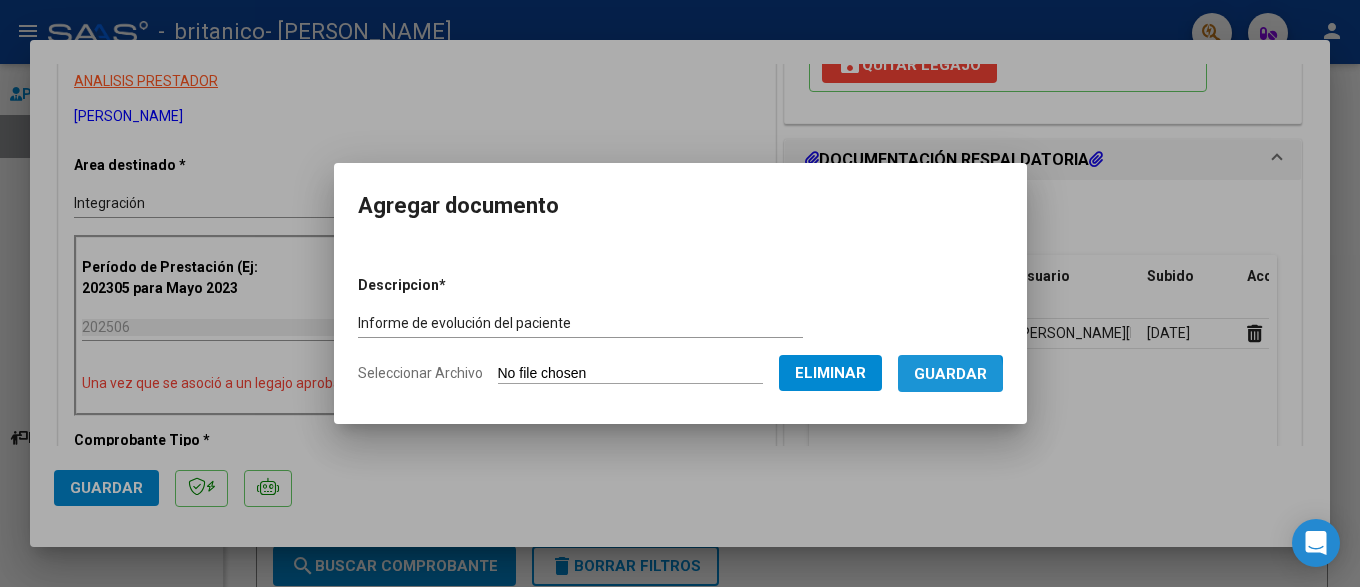 click on "Guardar" at bounding box center (950, 374) 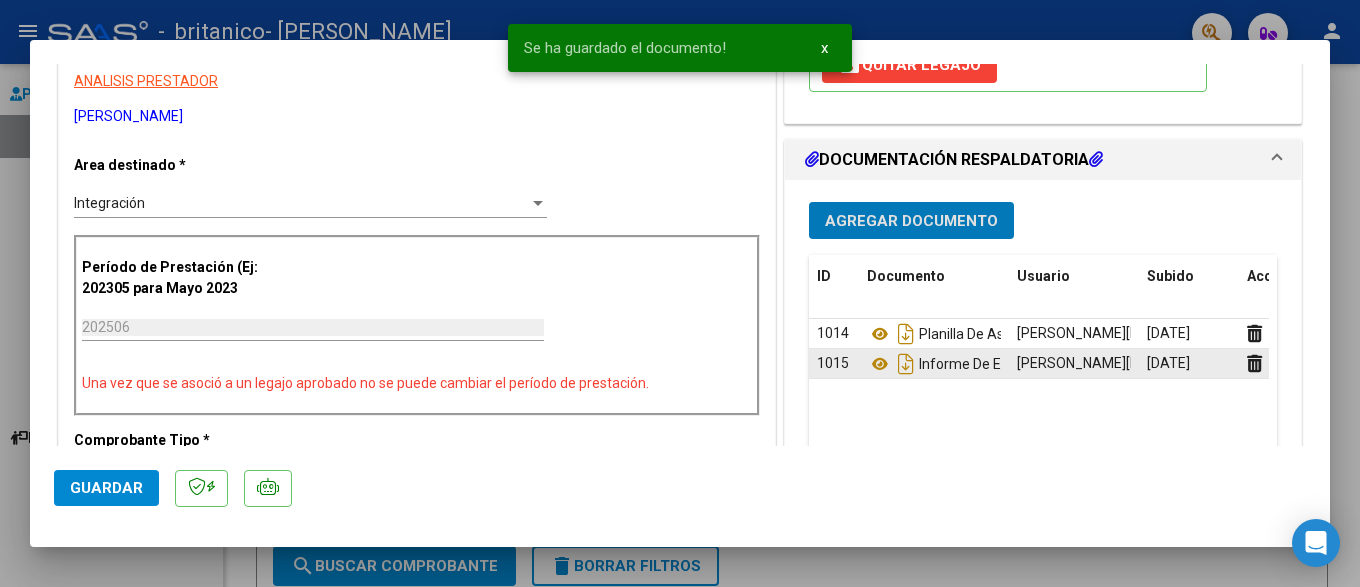 type 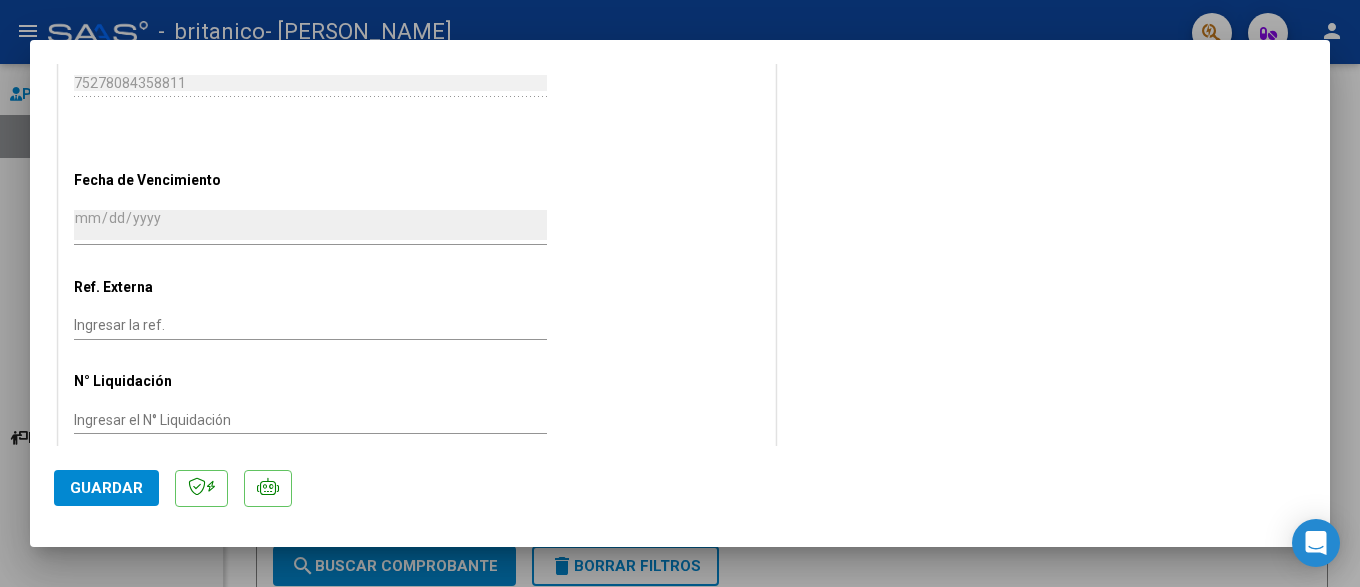 scroll, scrollTop: 1281, scrollLeft: 0, axis: vertical 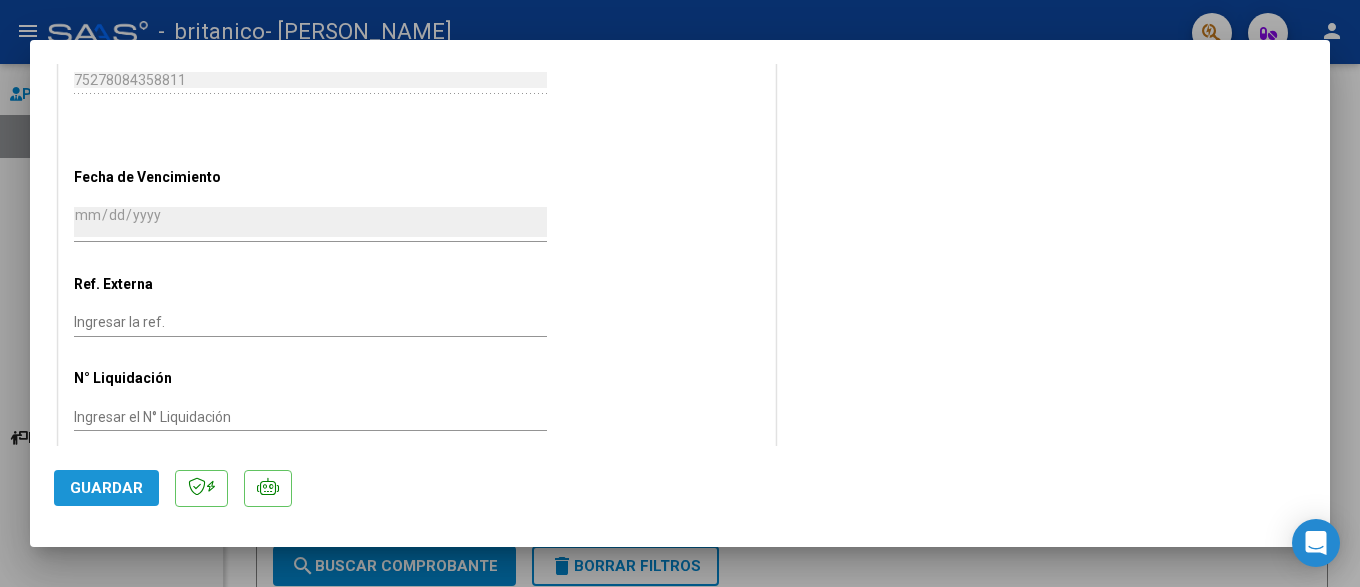 click on "Guardar" 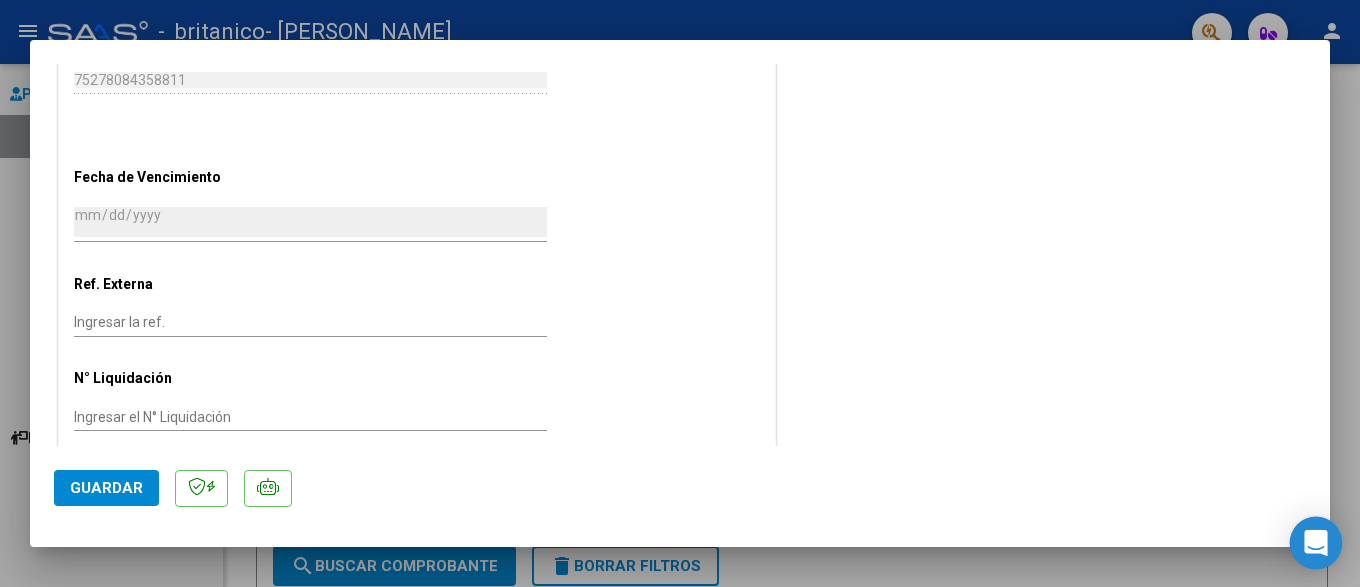 click 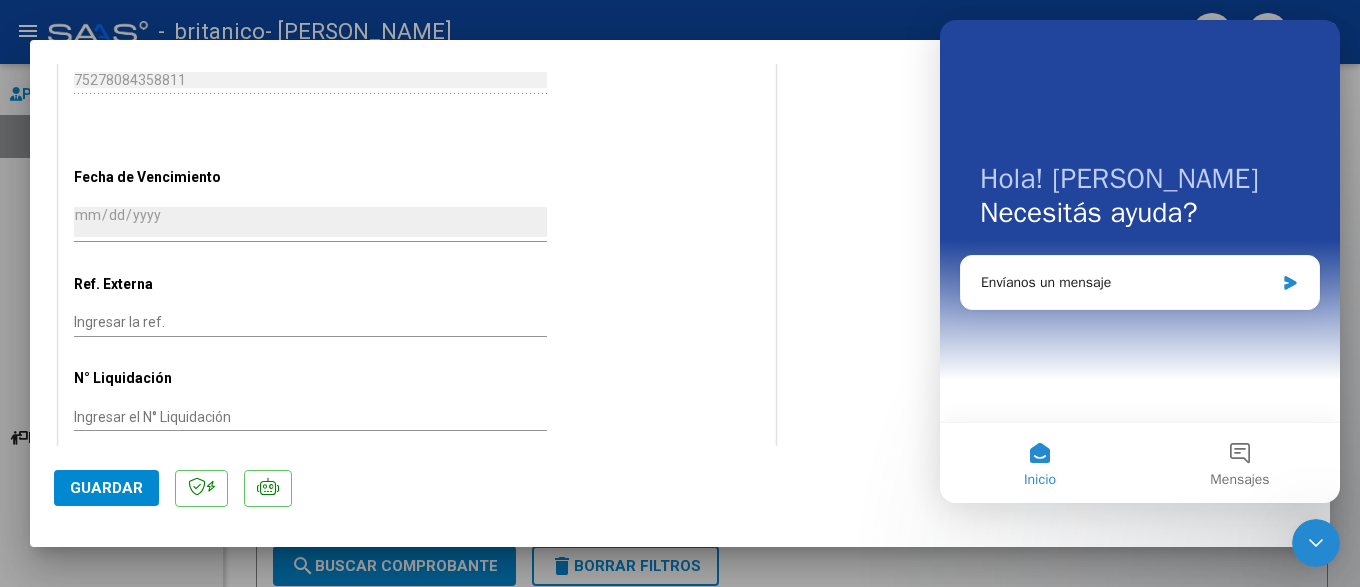 scroll, scrollTop: 0, scrollLeft: 0, axis: both 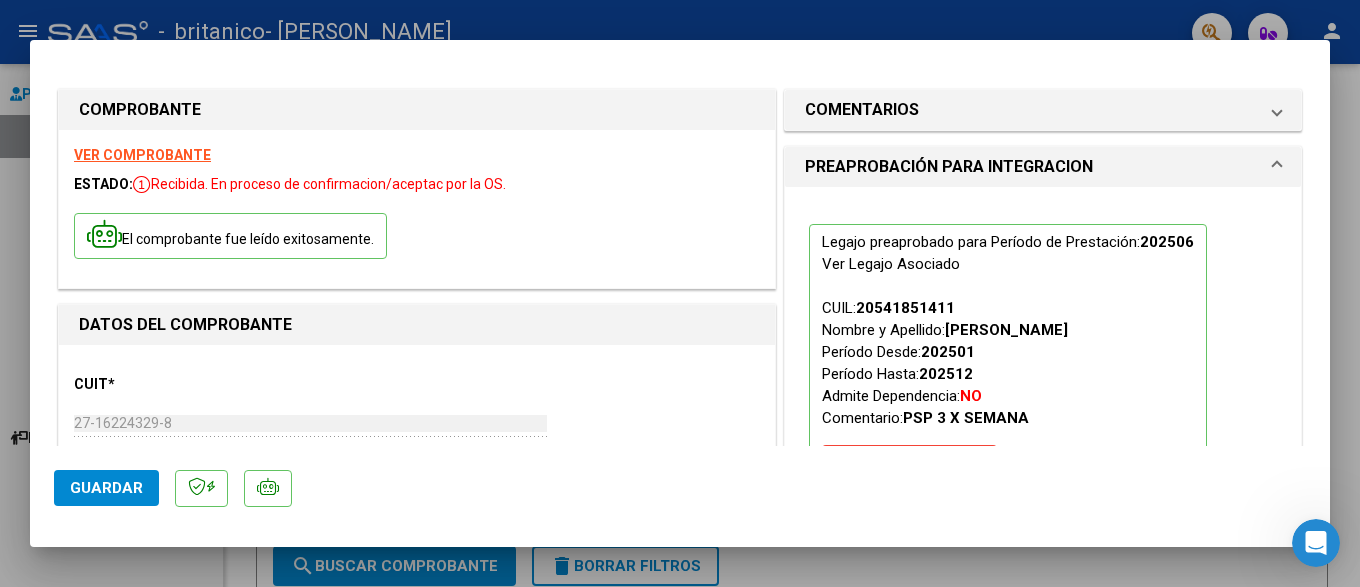 click on "COMPROBANTE VER COMPROBANTE       ESTADO:   Recibida. En proceso de confirmacion/aceptac por la OS.     El comprobante fue leído exitosamente.  DATOS DEL COMPROBANTE CUIT  *   27-16224329-8 Ingresar CUIT  ANALISIS PRESTADOR  [PERSON_NAME] [PERSON_NAME]  Area destinado * Integración Seleccionar Area Período de Prestación (Ej: 202305 para [DATE]    202506 Ingrese el Período de Prestación como indica el ejemplo   Una vez que se asoció a un legajo aprobado no se puede cambiar el período de prestación.   Comprobante Tipo * Factura C Seleccionar Tipo Punto de Venta  *   2 Ingresar el Nro.  Número  *   508 Ingresar el Nro.  Monto  *   $ 148.447,32 Ingresar el monto  [GEOGRAPHIC_DATA].  *   [DATE] Ingresar la fecha  CAE / CAEA (no ingrese CAI)    75278084358811 Ingresar el CAE o CAEA (no ingrese CAI)  Fecha de Vencimiento    [DATE] Ingresar la fecha  Ref. Externa    Ingresar la ref.  N° Liquidación    Ingresar el N° Liquidación  COMENTARIOS Comentarios del Prestador / Gerenciador:  ID" at bounding box center (680, 906) 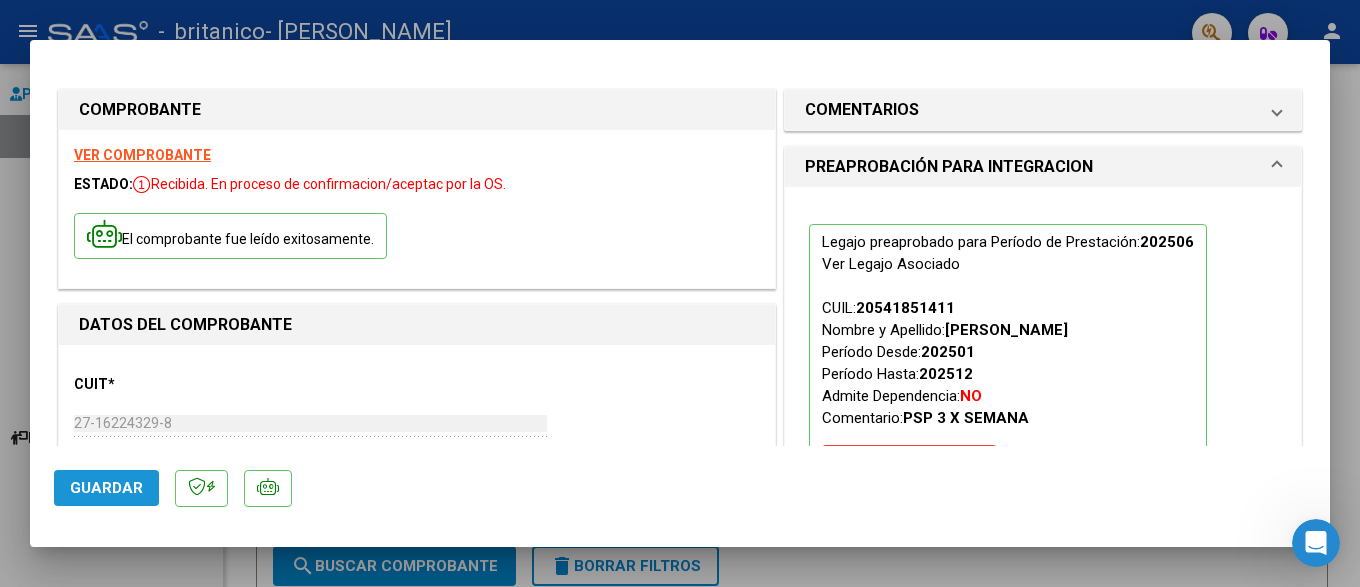 click on "Guardar" 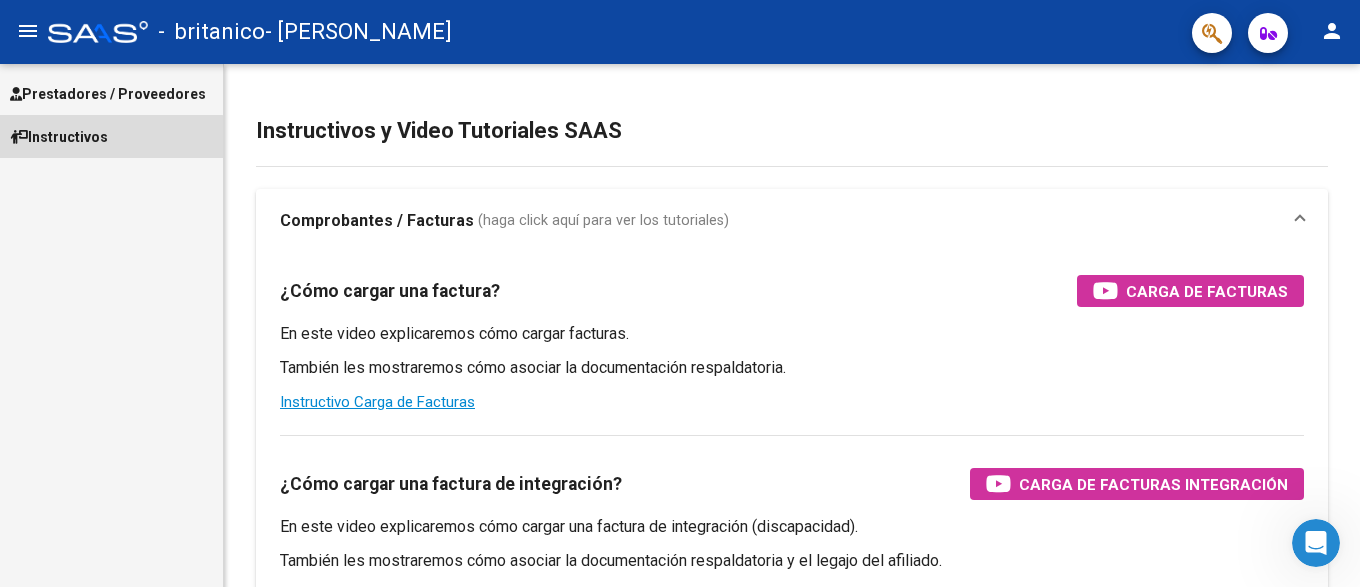 click on "Instructivos" at bounding box center (59, 137) 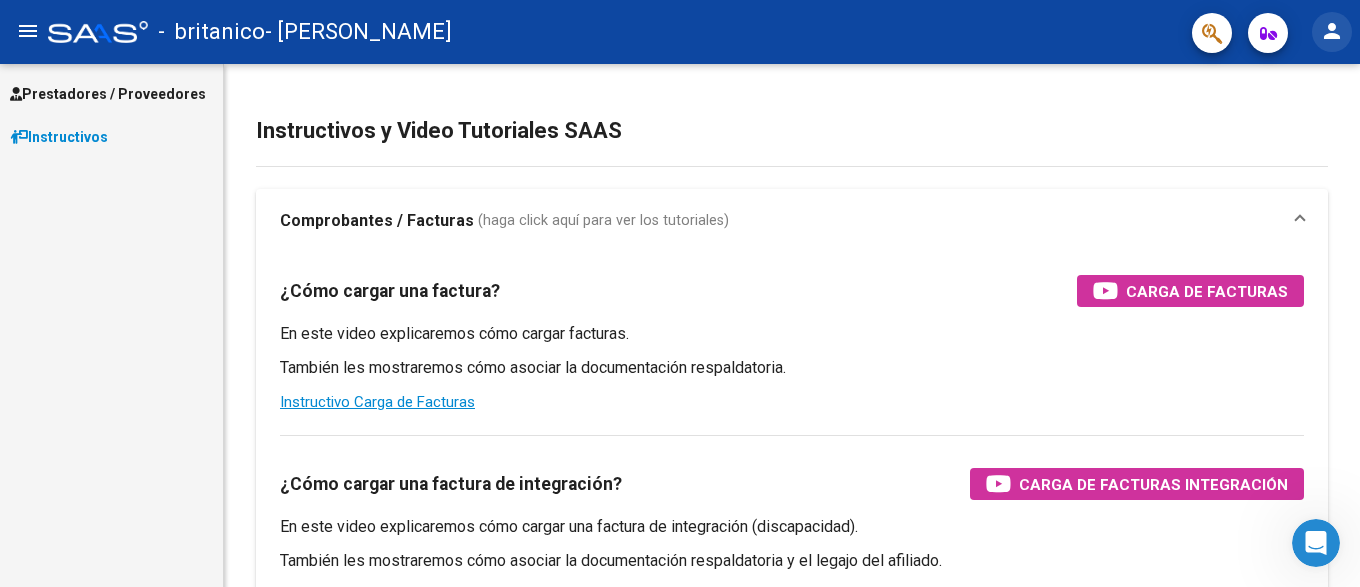 click on "person" 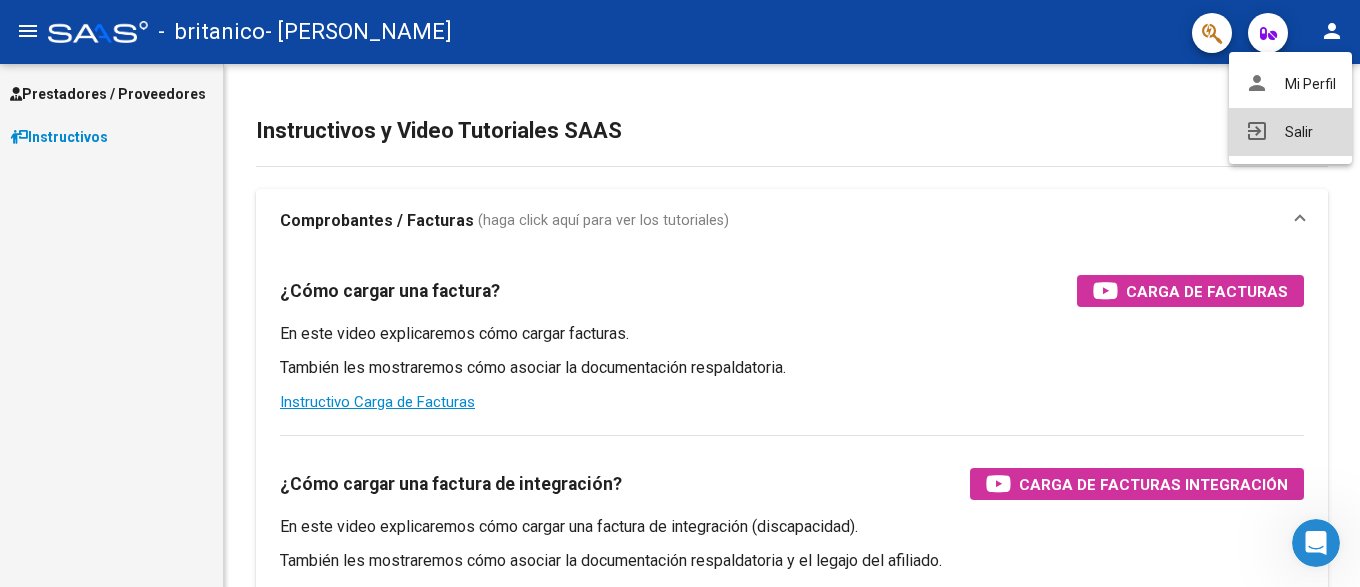 click on "exit_to_app  Salir" at bounding box center [1290, 132] 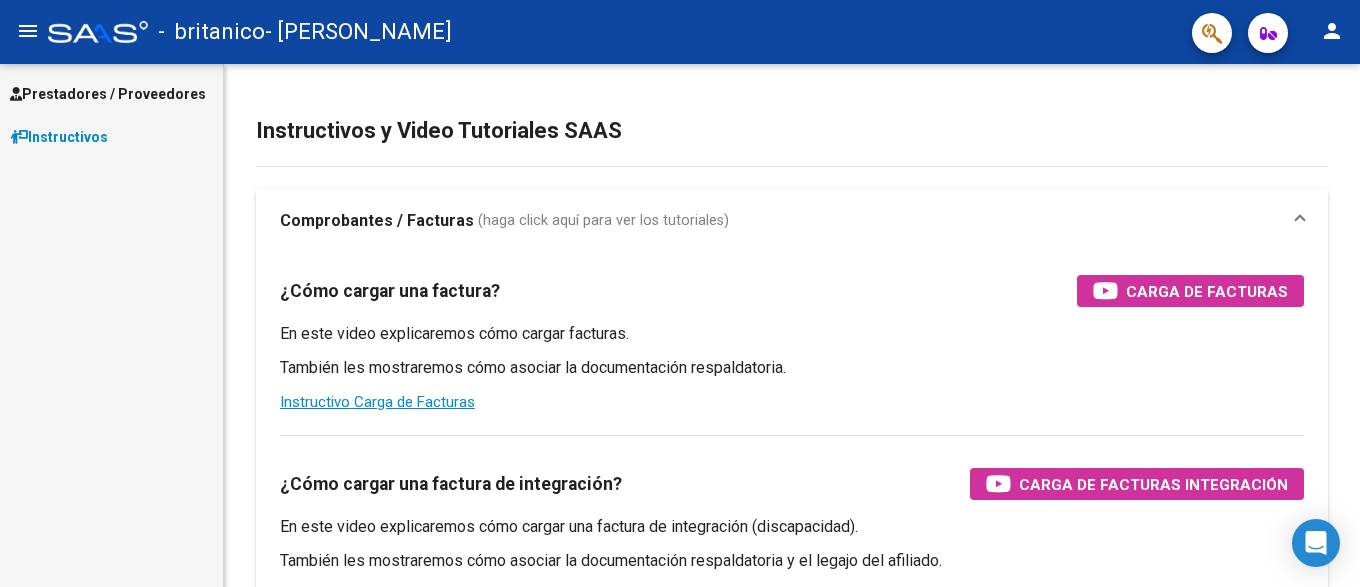 scroll, scrollTop: 0, scrollLeft: 0, axis: both 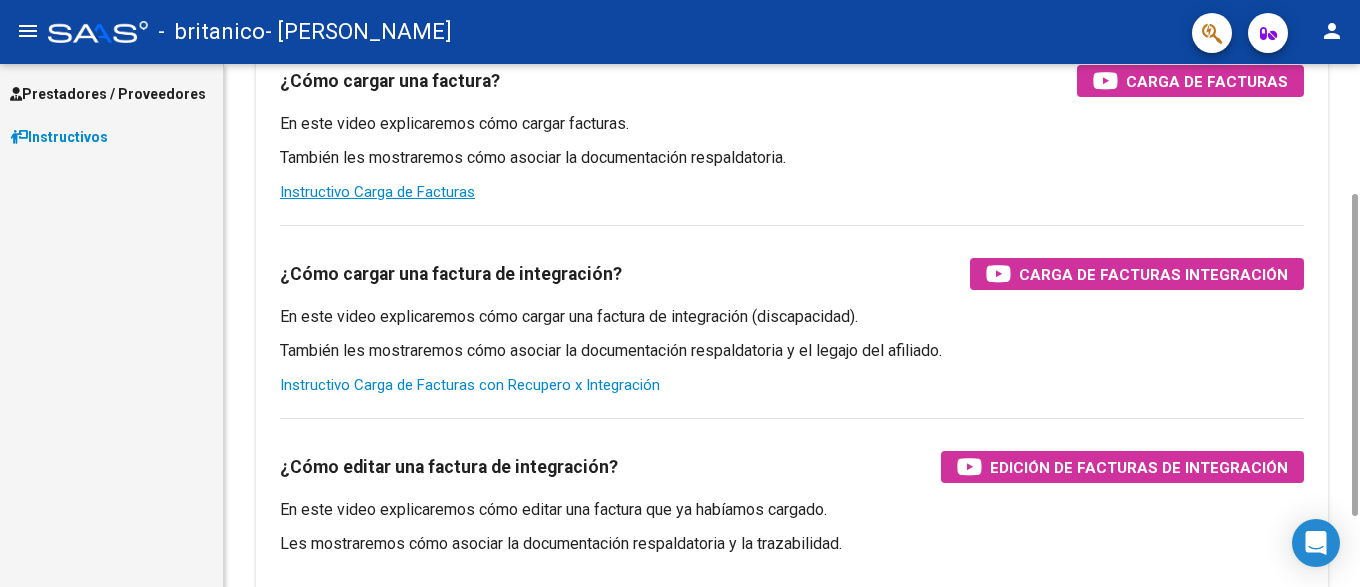 click on "Instructivo Carga de Facturas con Recupero x Integración" at bounding box center (470, 385) 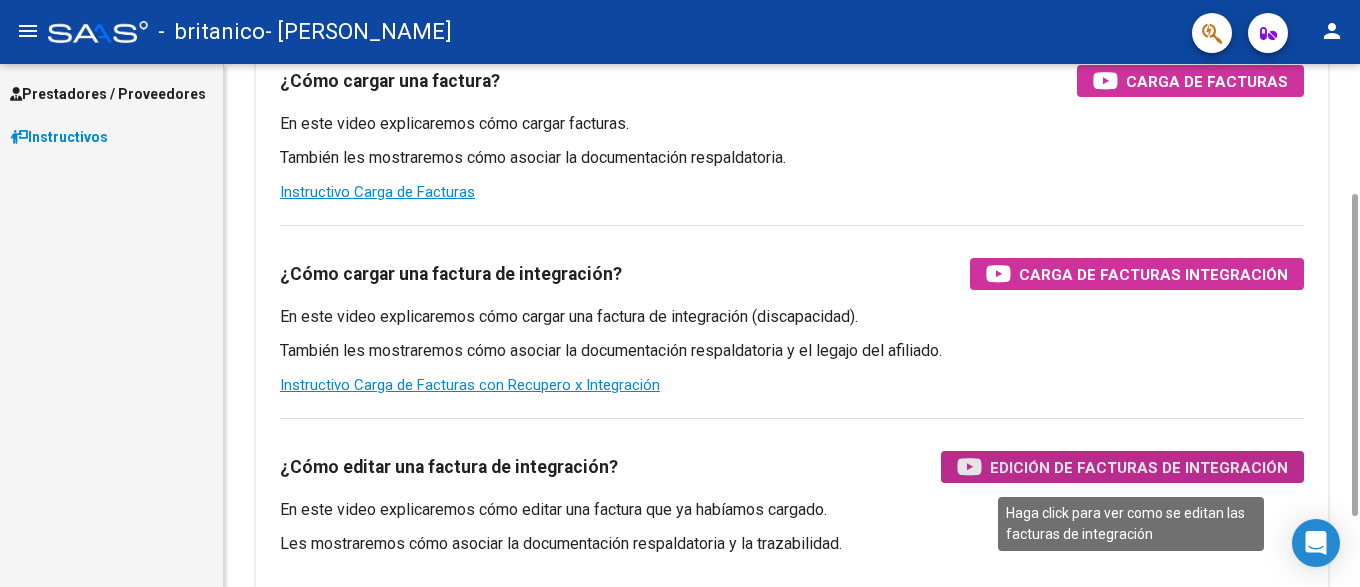 click on "Edición de Facturas de integración" at bounding box center [1139, 467] 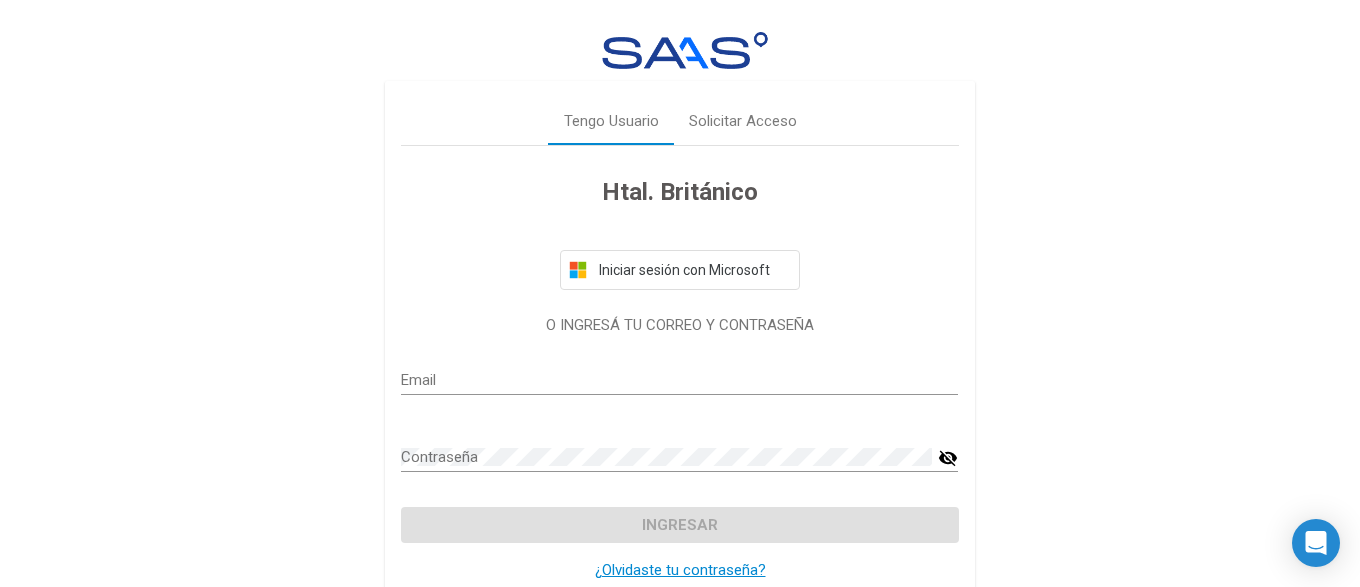type on "[PERSON_NAME][EMAIL_ADDRESS][DOMAIN_NAME]" 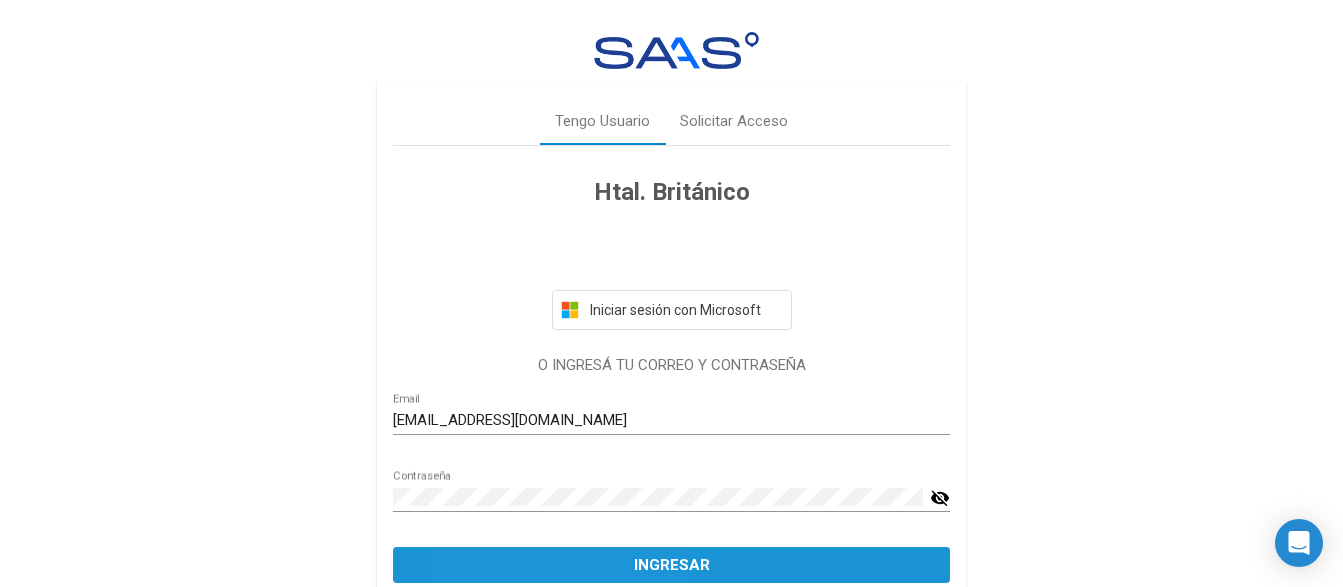 click on "Ingresar" at bounding box center [671, 565] 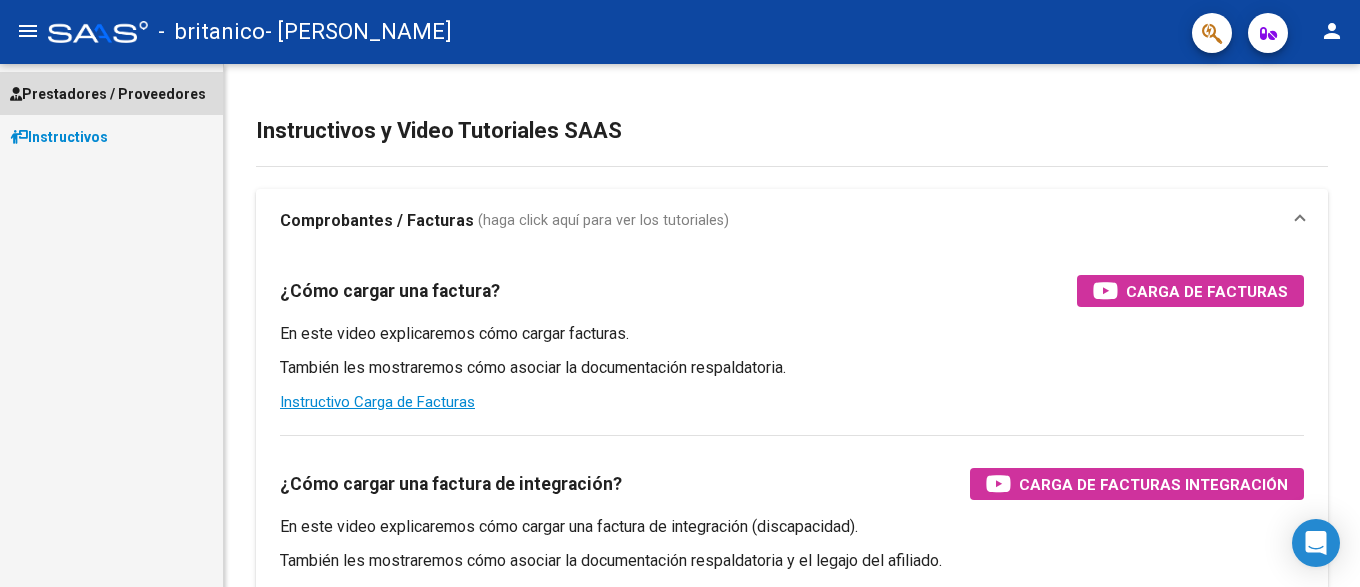 click on "Prestadores / Proveedores" at bounding box center (108, 94) 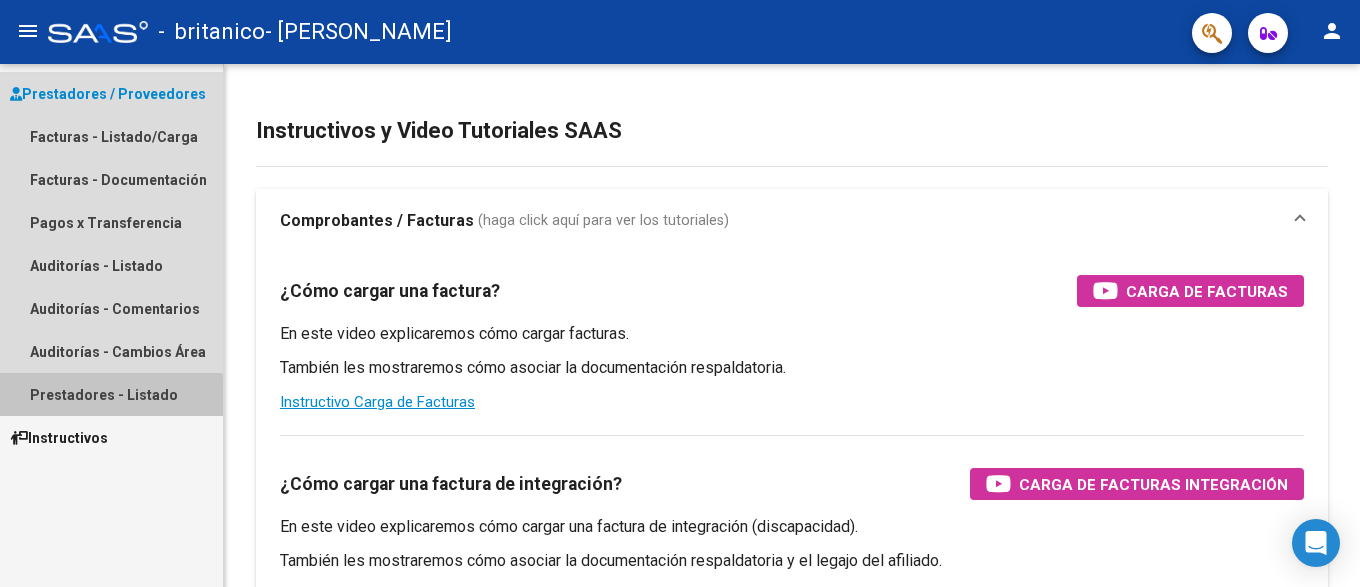 click on "Prestadores - Listado" at bounding box center (111, 394) 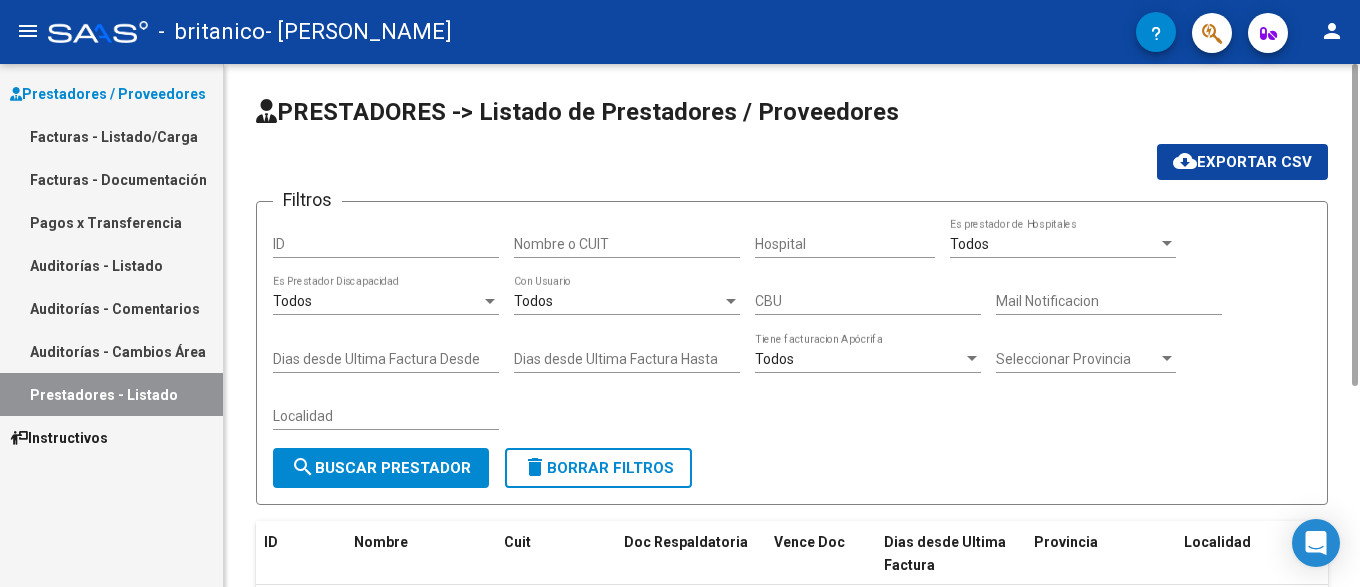click on "Filtros ID Nombre o CUIT Hospital Todos  Es prestador de Hospitales Todos  Es Prestador Discapacidad Todos  Con Usuario CBU Mail Notificacion Dias desde Ultima Factura Desde Dias desde Ultima Factura Hasta Todos  Tiene facturacion Apócrifa Seleccionar Provincia Seleccionar Provincia Localidad" 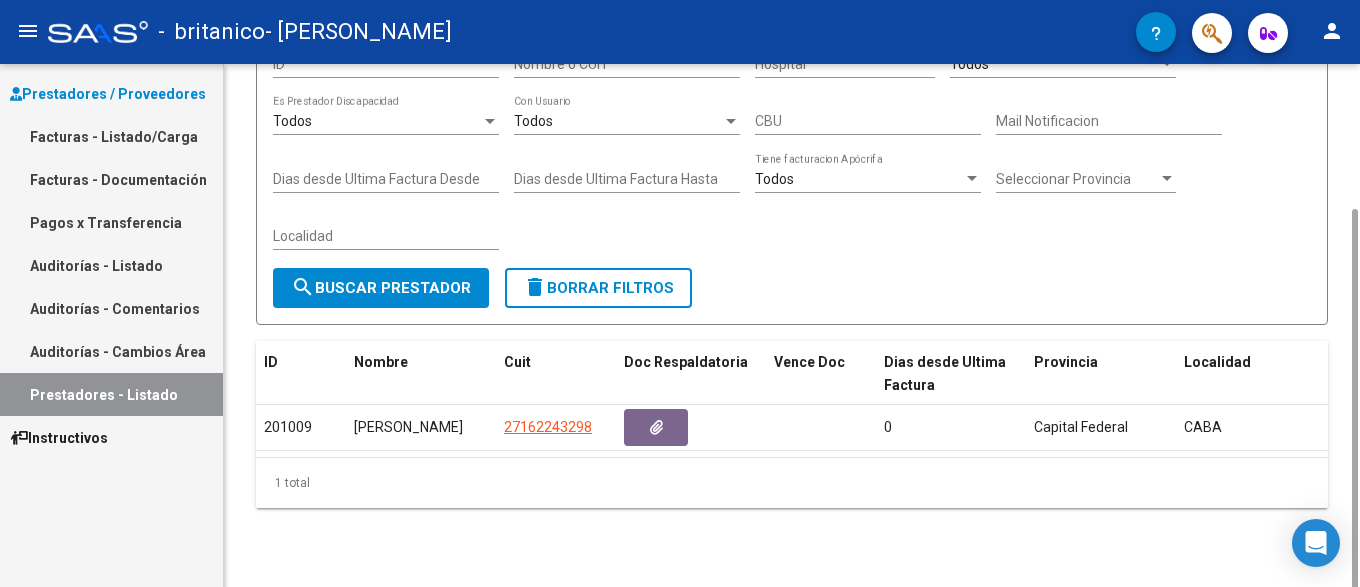 scroll, scrollTop: 187, scrollLeft: 0, axis: vertical 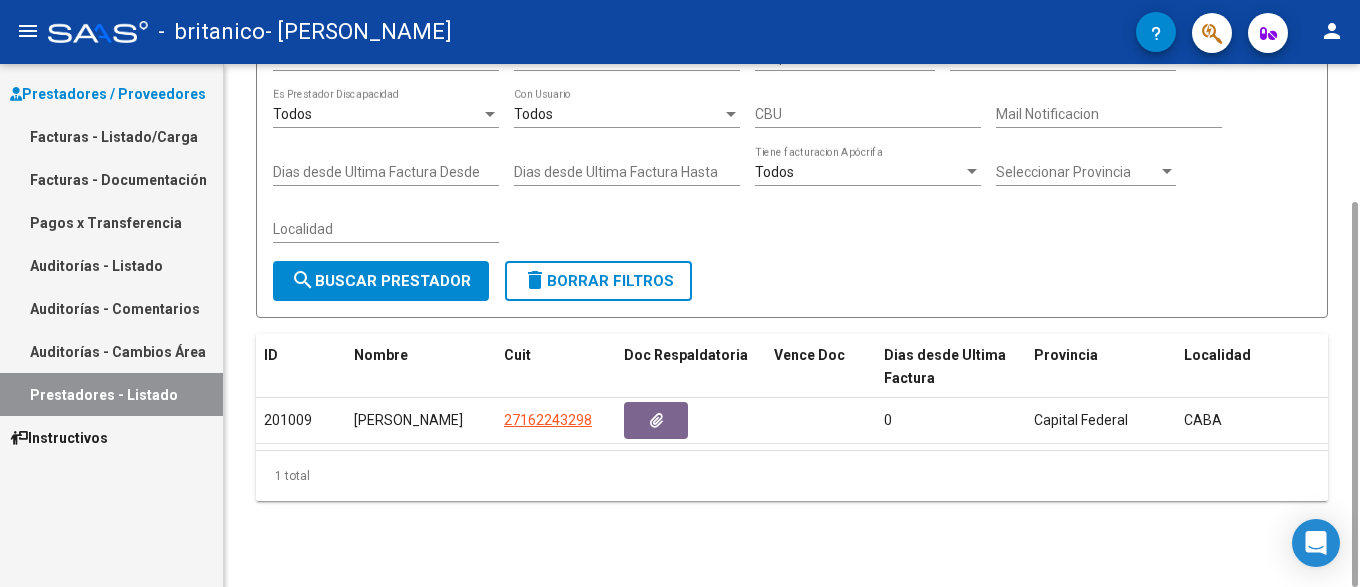 click on "1 total   1" 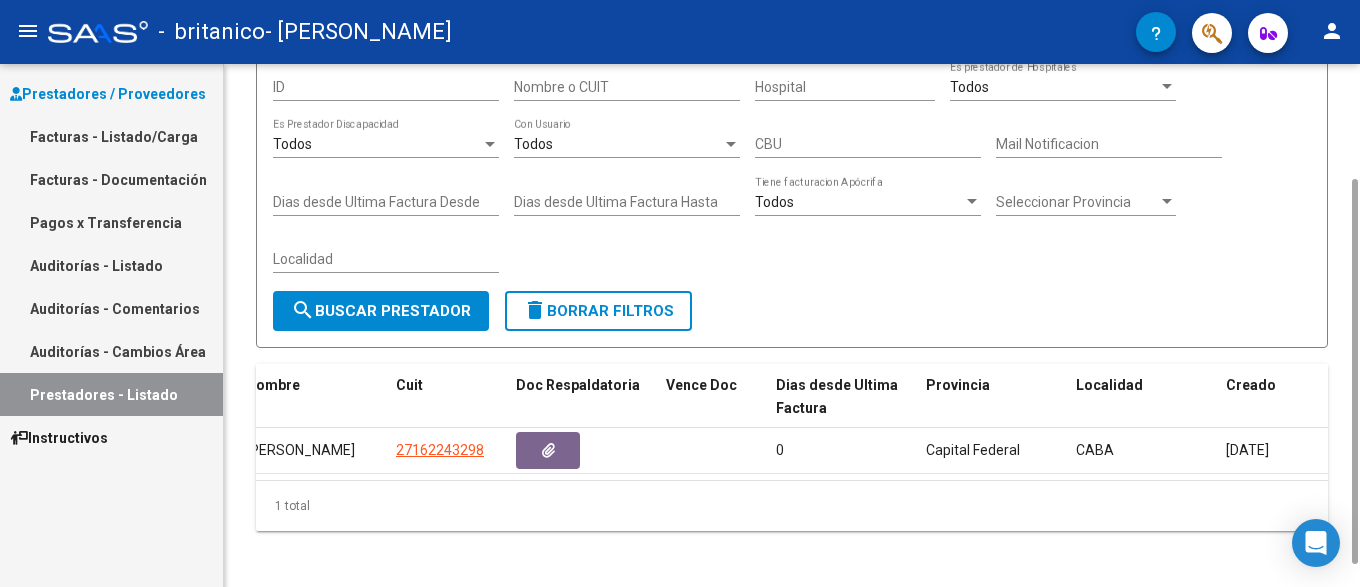 scroll, scrollTop: 67, scrollLeft: 0, axis: vertical 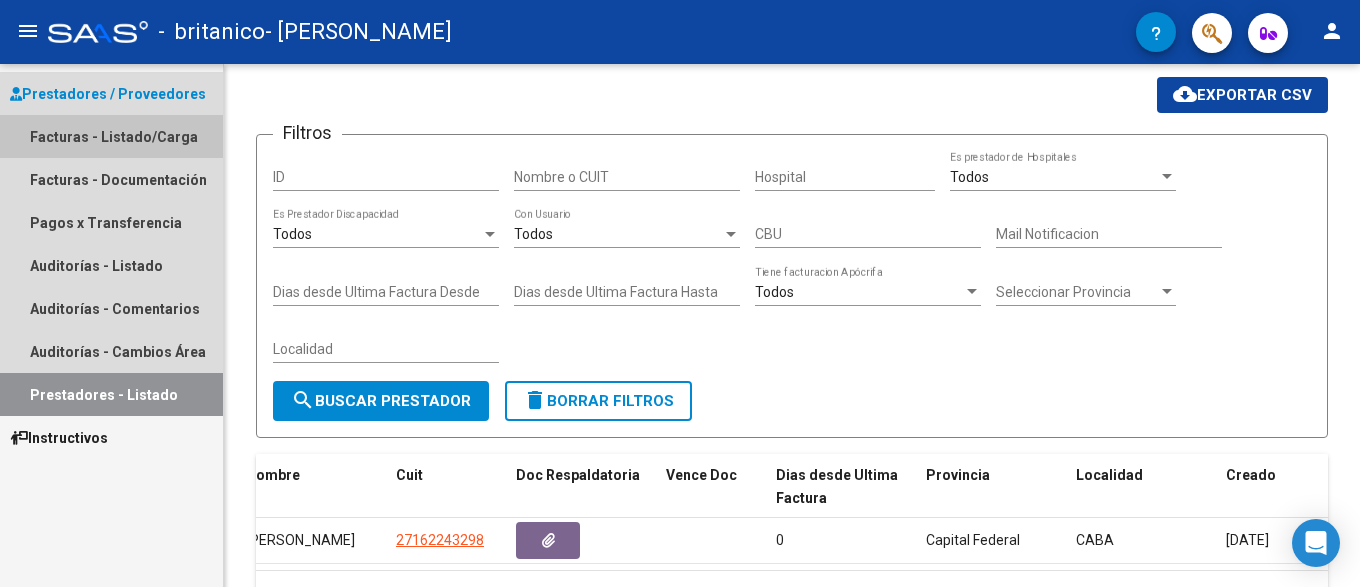 click on "Facturas - Listado/Carga" at bounding box center (111, 136) 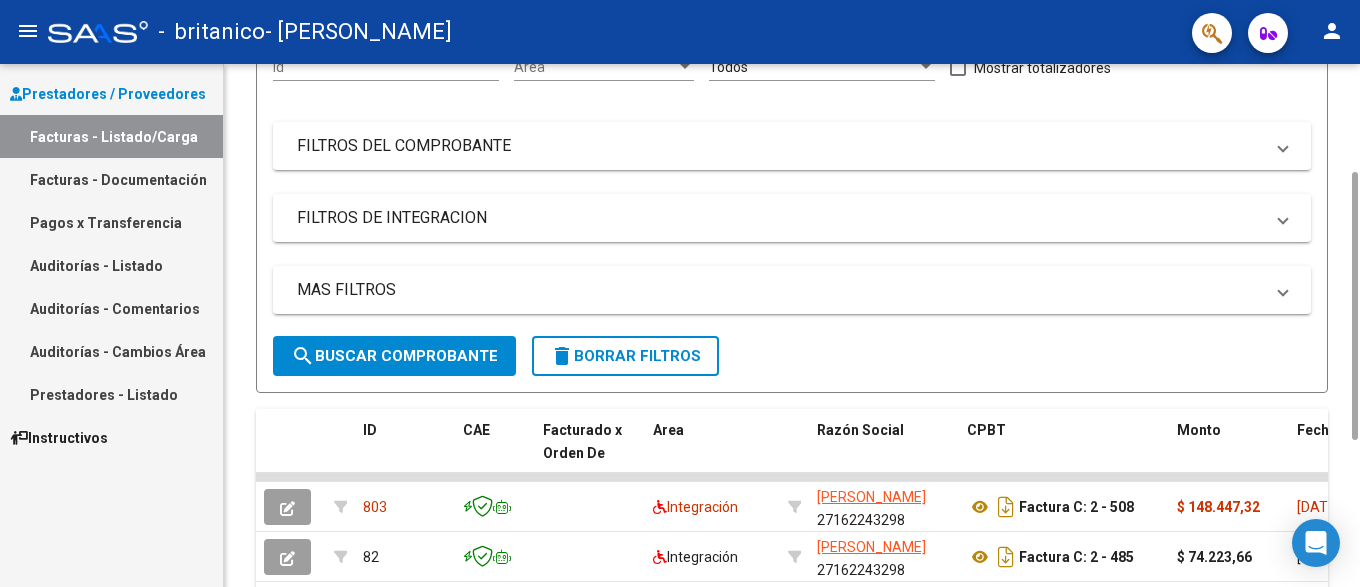 scroll, scrollTop: 240, scrollLeft: 0, axis: vertical 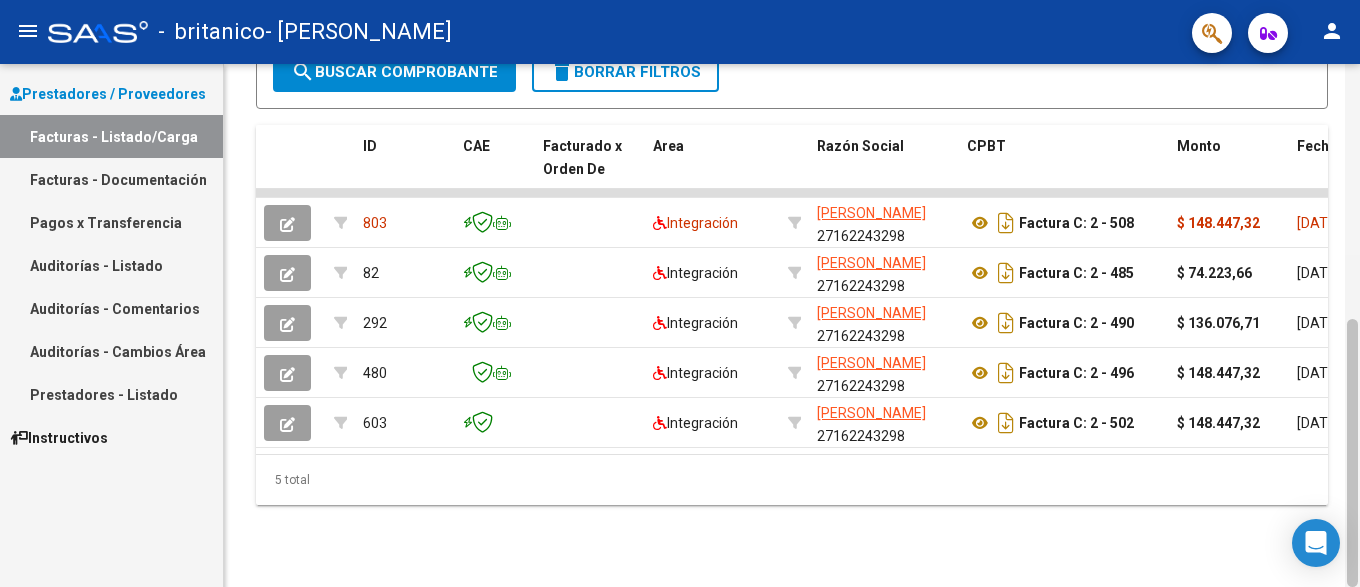 drag, startPoint x: 1354, startPoint y: 432, endPoint x: 1311, endPoint y: 626, distance: 198.70833 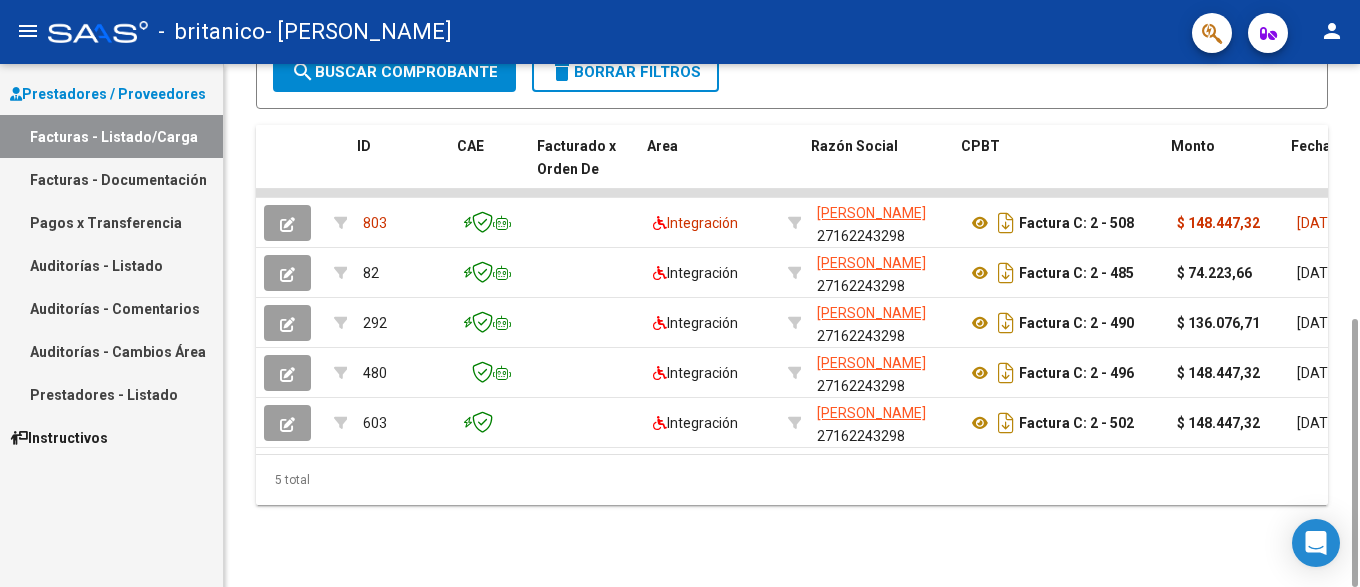 scroll, scrollTop: 0, scrollLeft: 1057, axis: horizontal 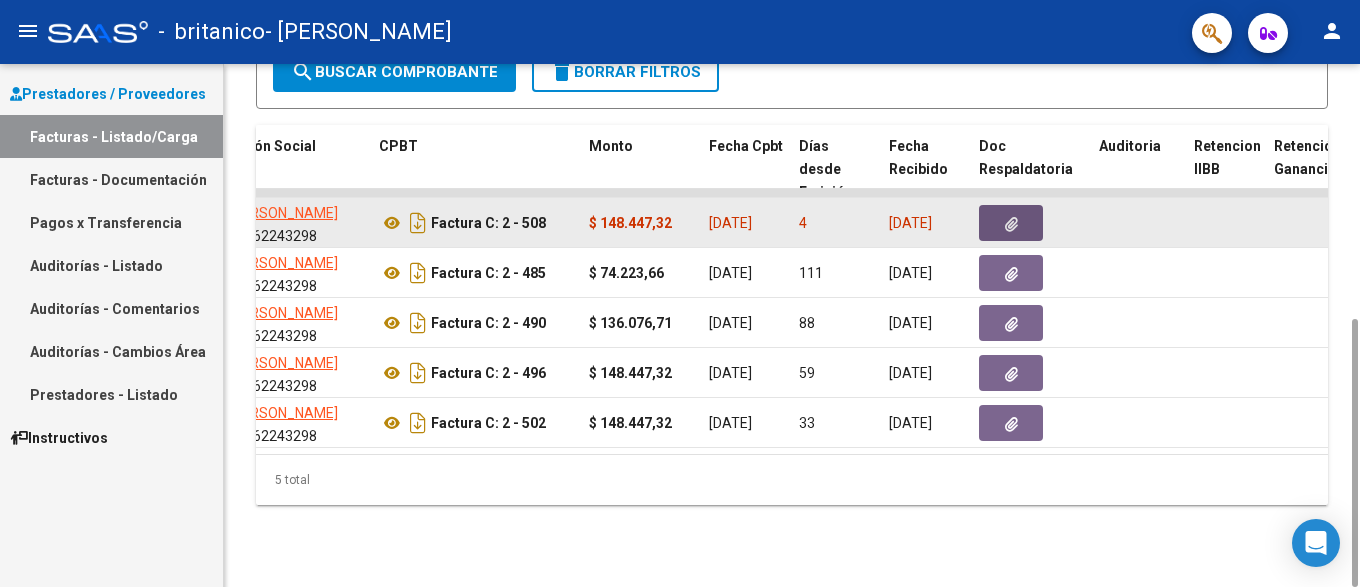 click 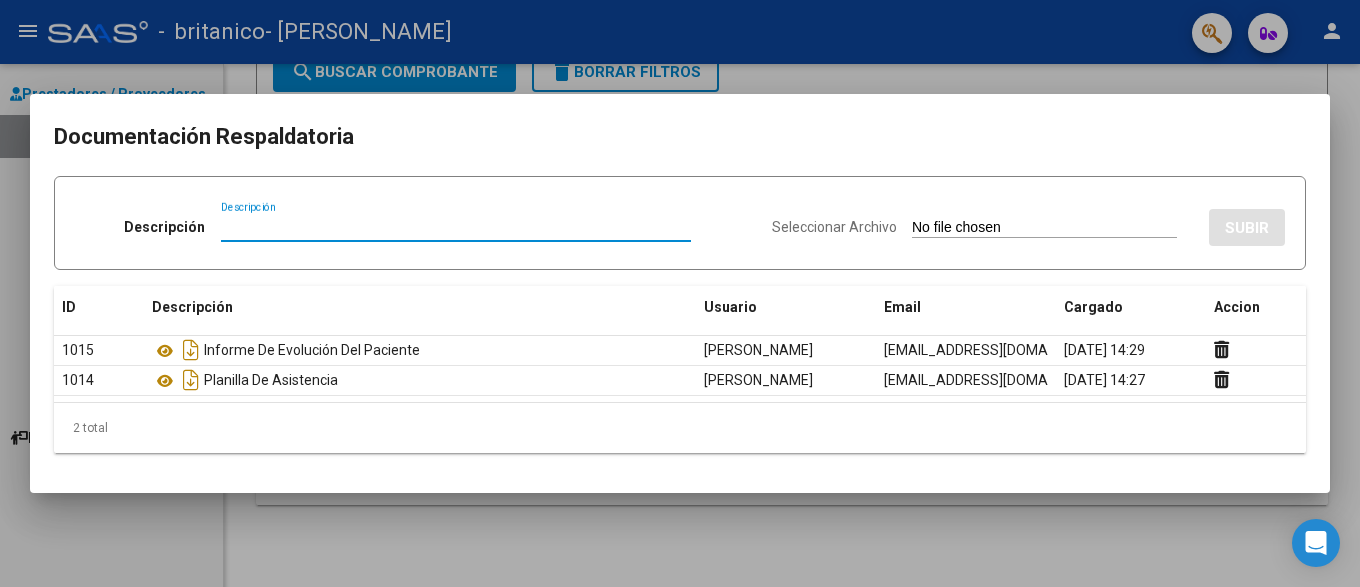 drag, startPoint x: 1319, startPoint y: 41, endPoint x: 1312, endPoint y: 80, distance: 39.623226 